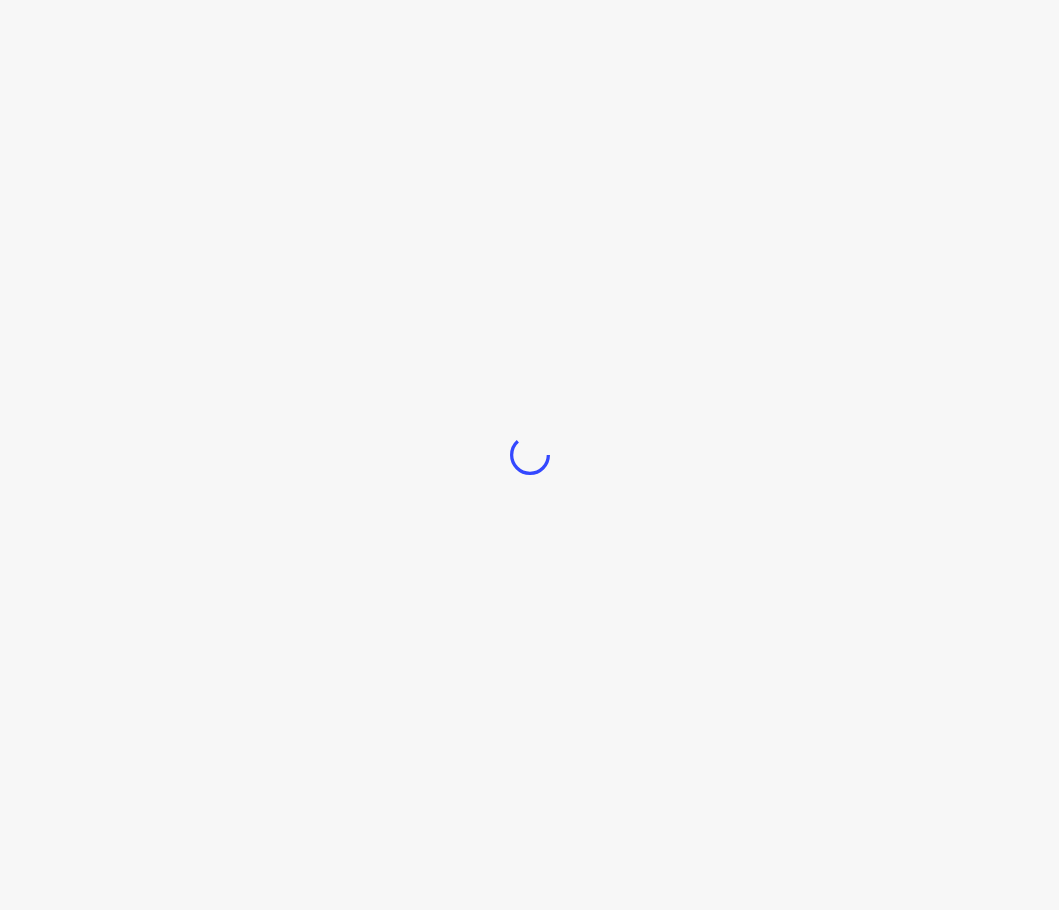 scroll, scrollTop: 0, scrollLeft: 0, axis: both 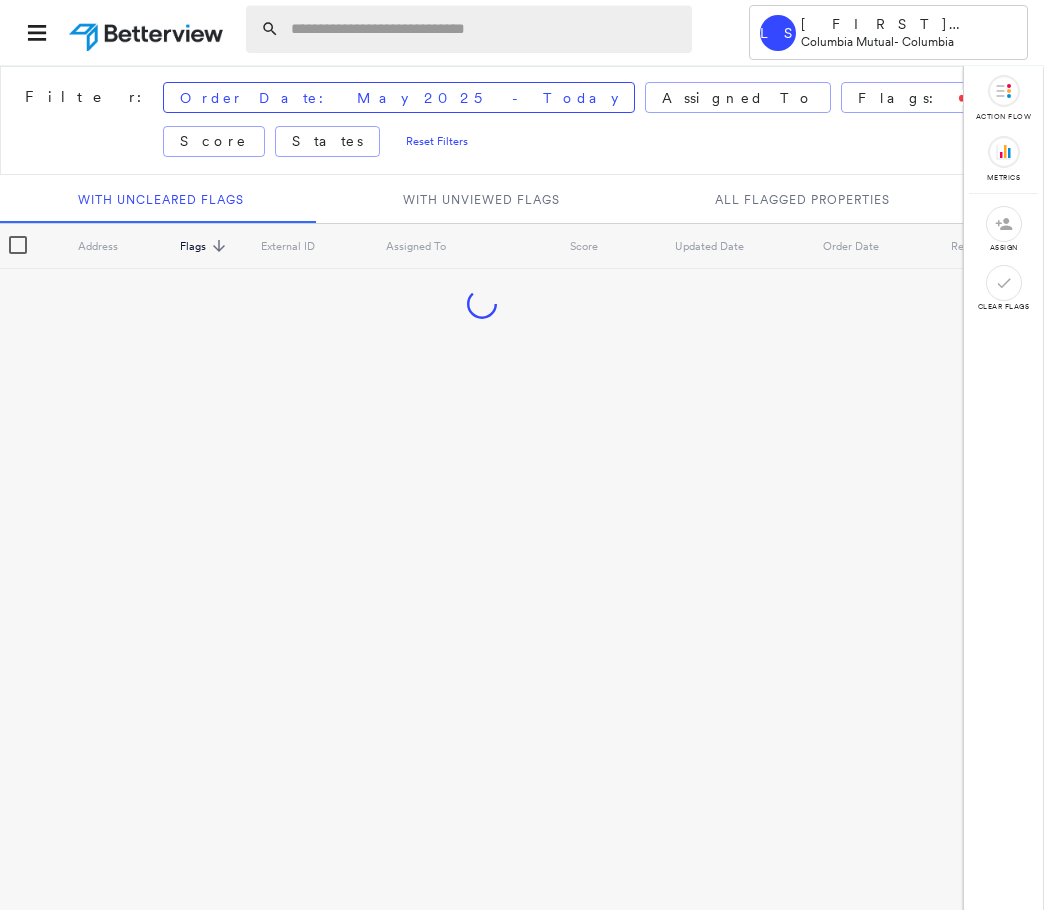 click at bounding box center (485, 29) 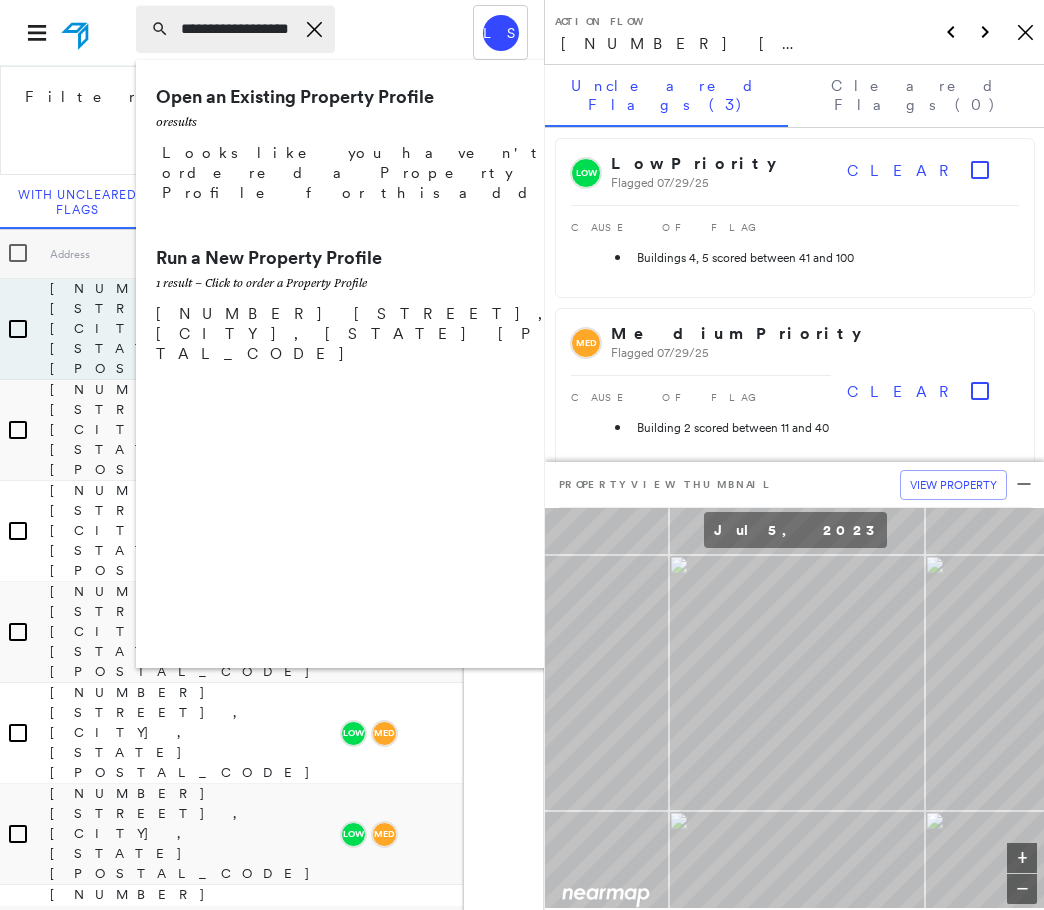 scroll, scrollTop: 0, scrollLeft: 29, axis: horizontal 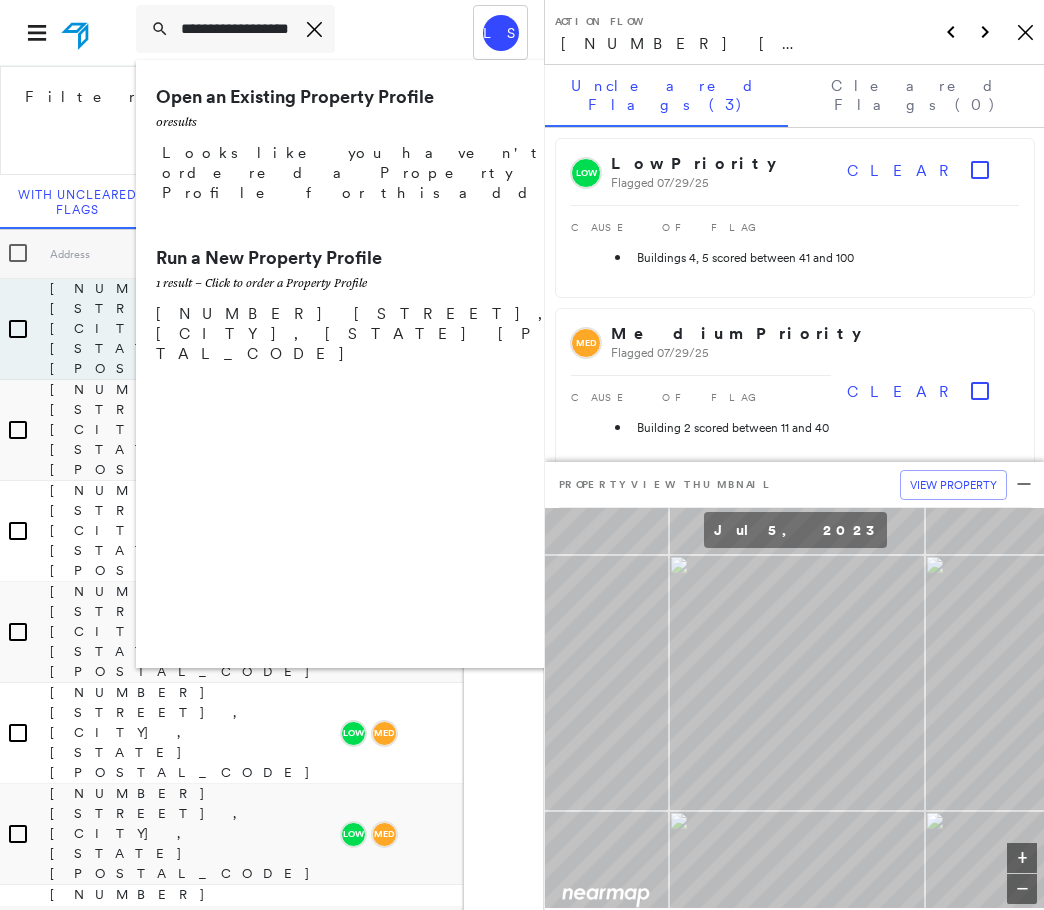 type on "**********" 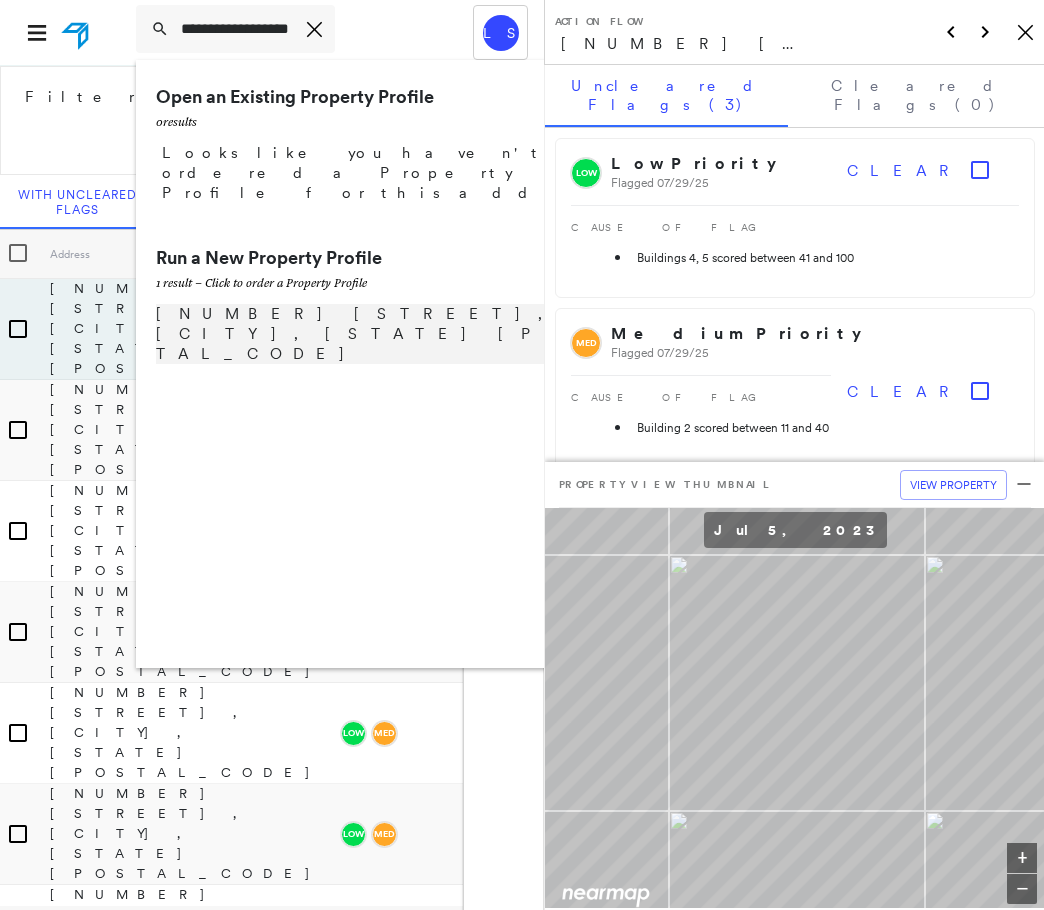 click on "Open an Existing Property Profile 0  result s Looks like you haven't ordered a Property Profile for this address.  Run a New Property Profile 1 result - Click to order a Property Profile [NUMBER] [STREET], [CITY], [STATE] [POSTAL_CODE] Group Created with Sketch." at bounding box center (396, 364) 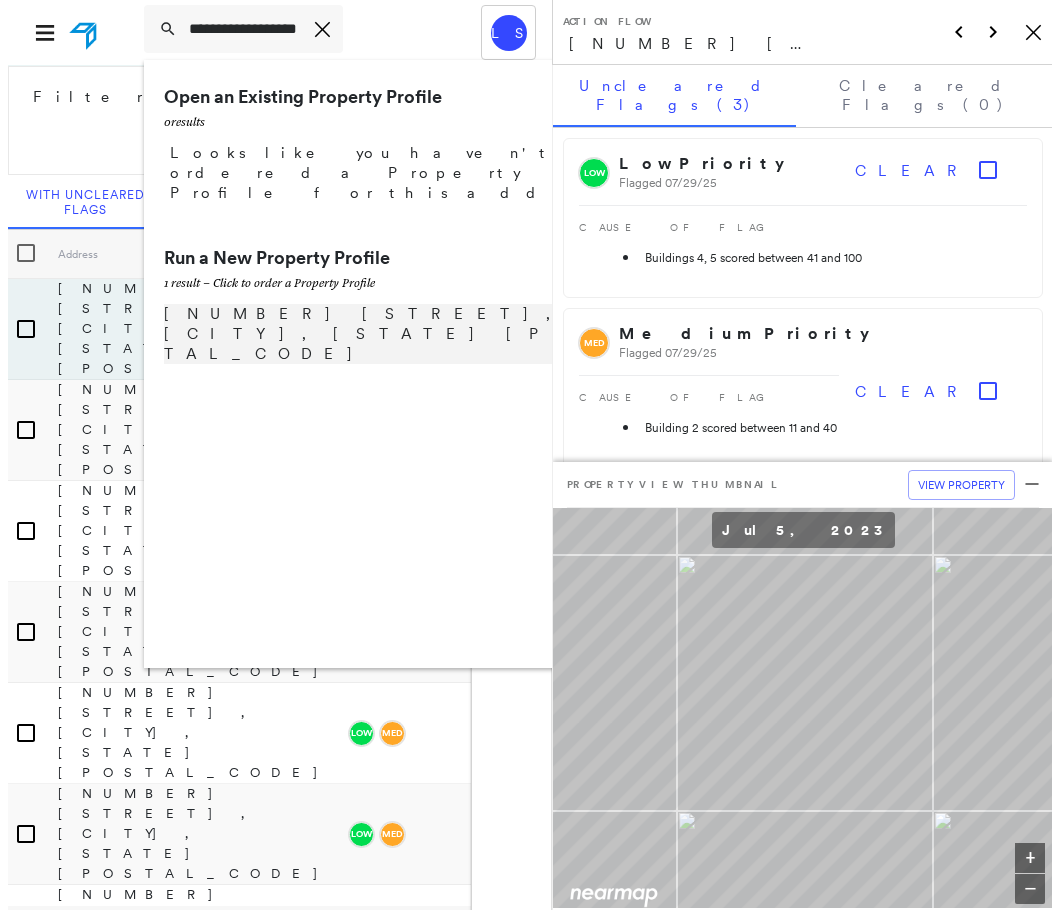 scroll, scrollTop: 0, scrollLeft: 0, axis: both 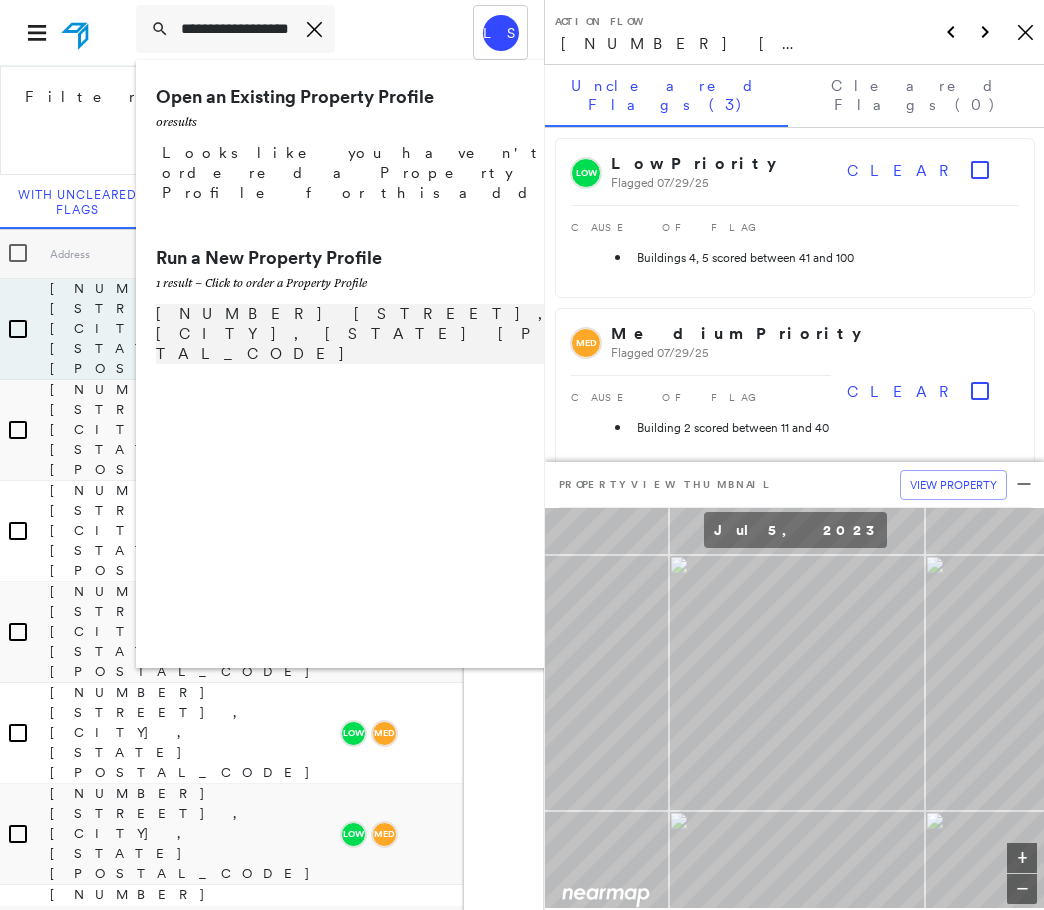 click on "[NUMBER] [STREET], [CITY], [STATE] [POSTAL_CODE]" at bounding box center (381, 334) 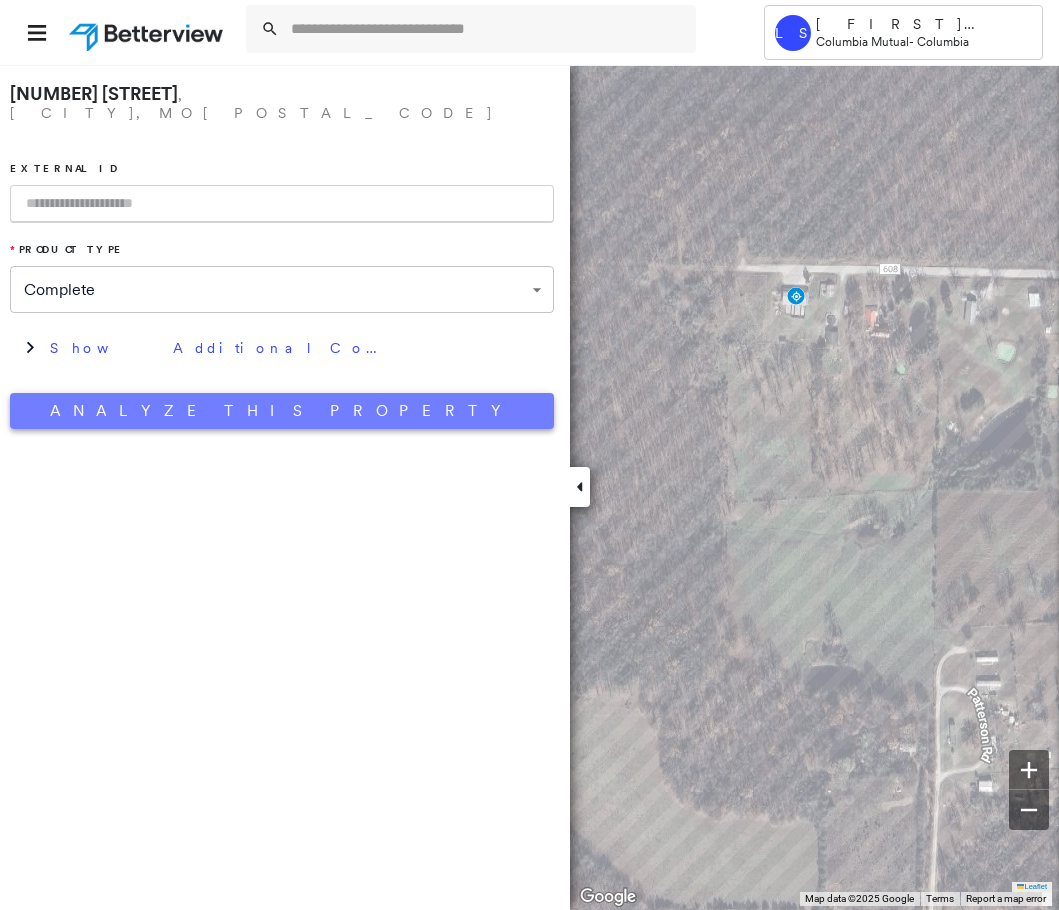 click on "Analyze This Property" at bounding box center (282, 411) 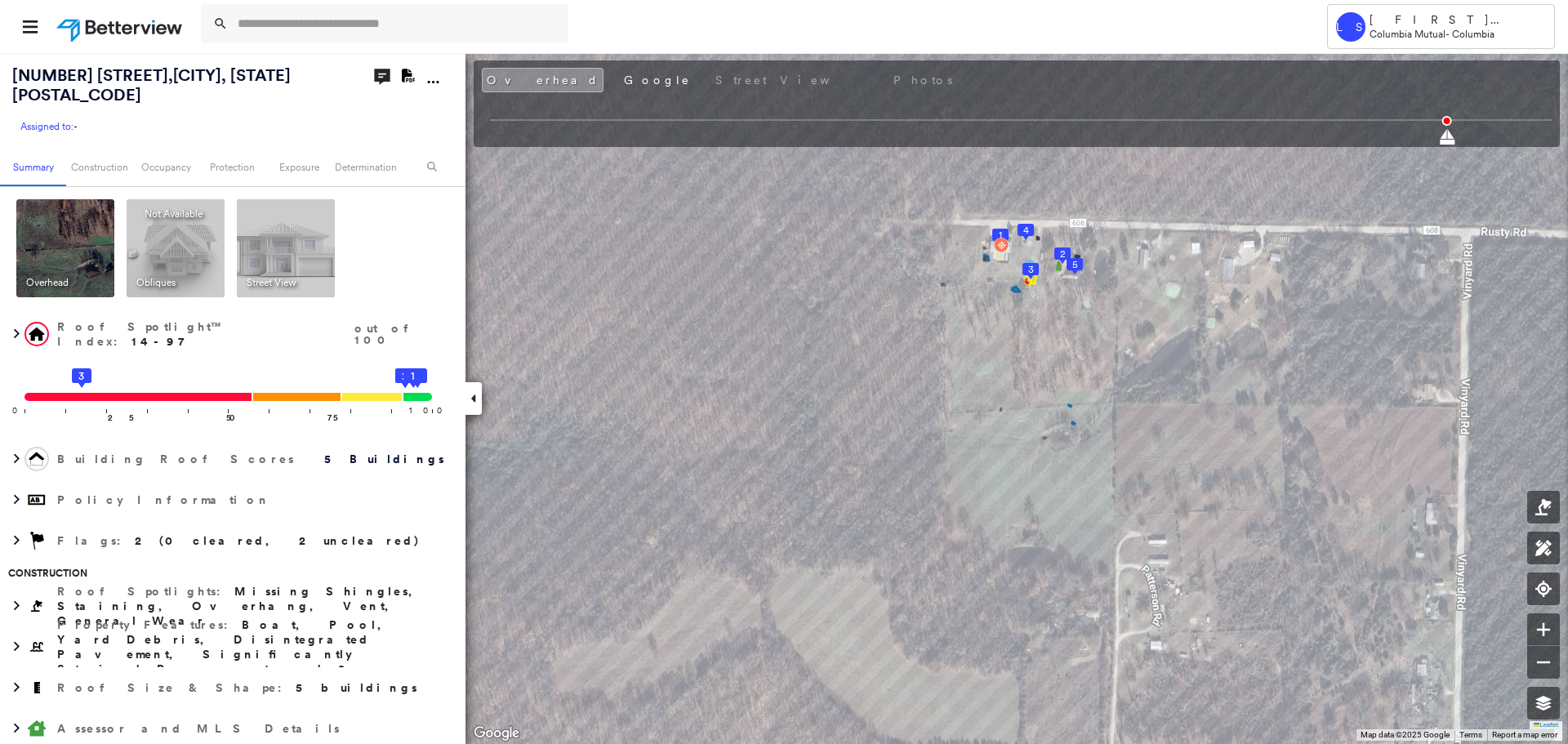 click 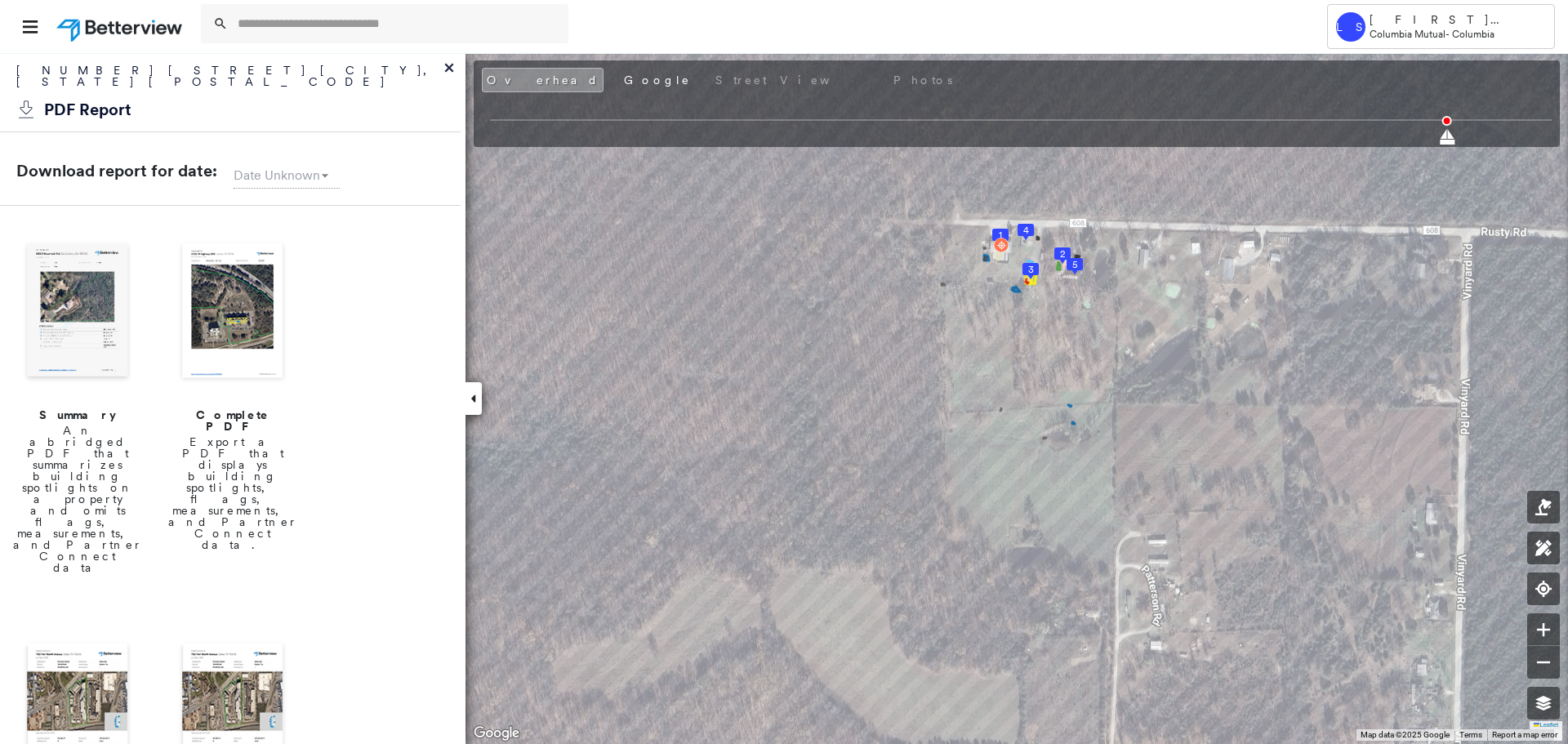 click at bounding box center (233, 312) 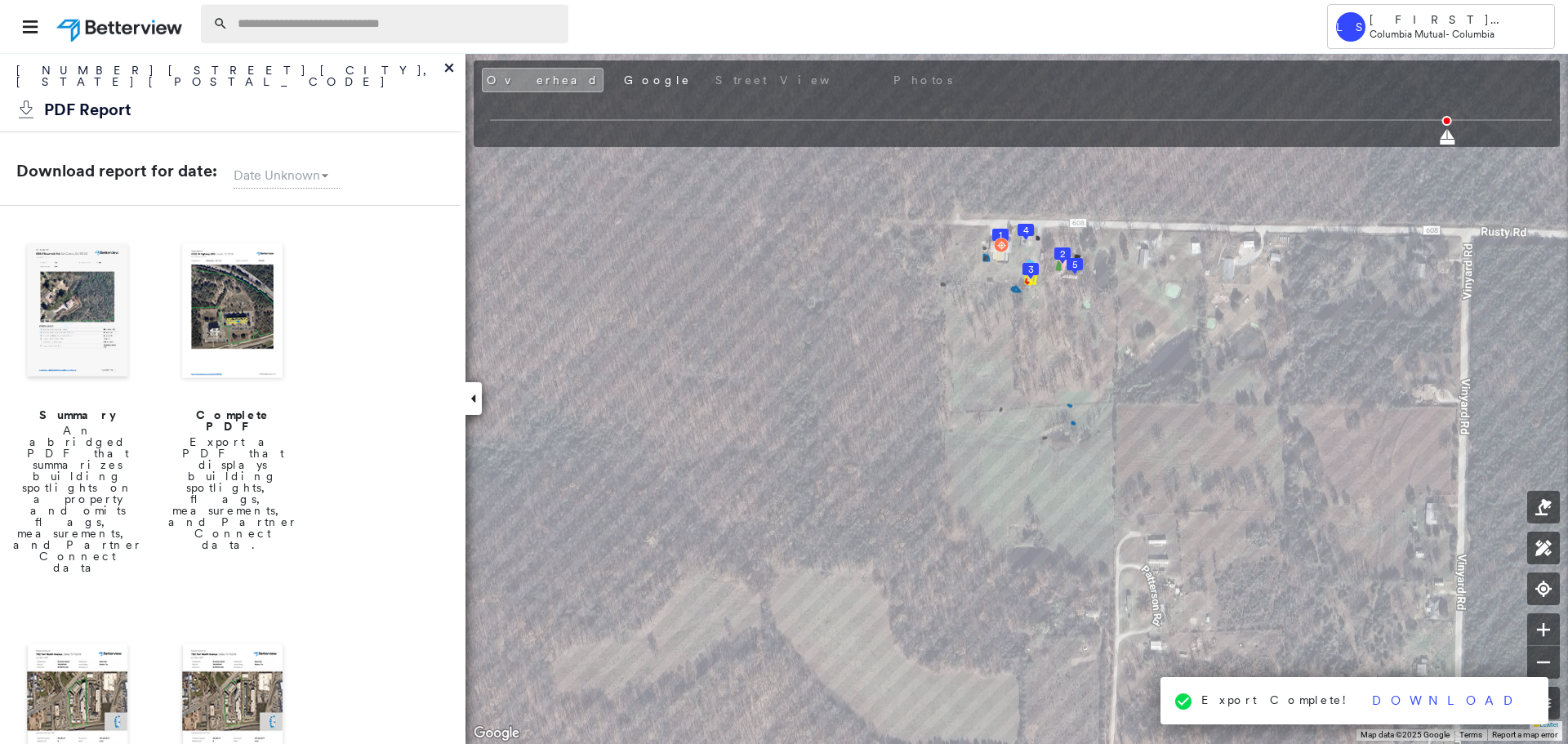 click at bounding box center [398, 24] 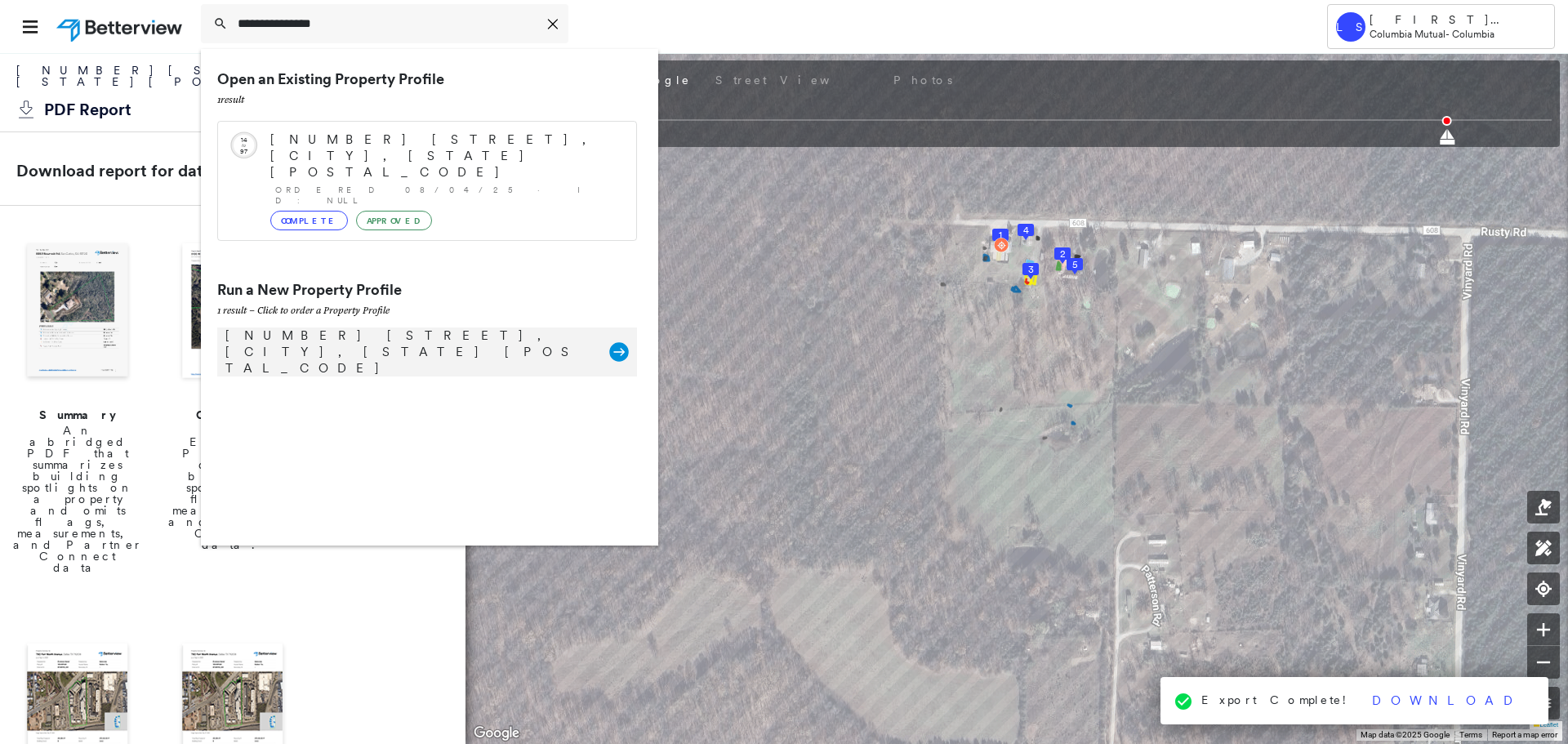 type on "**********" 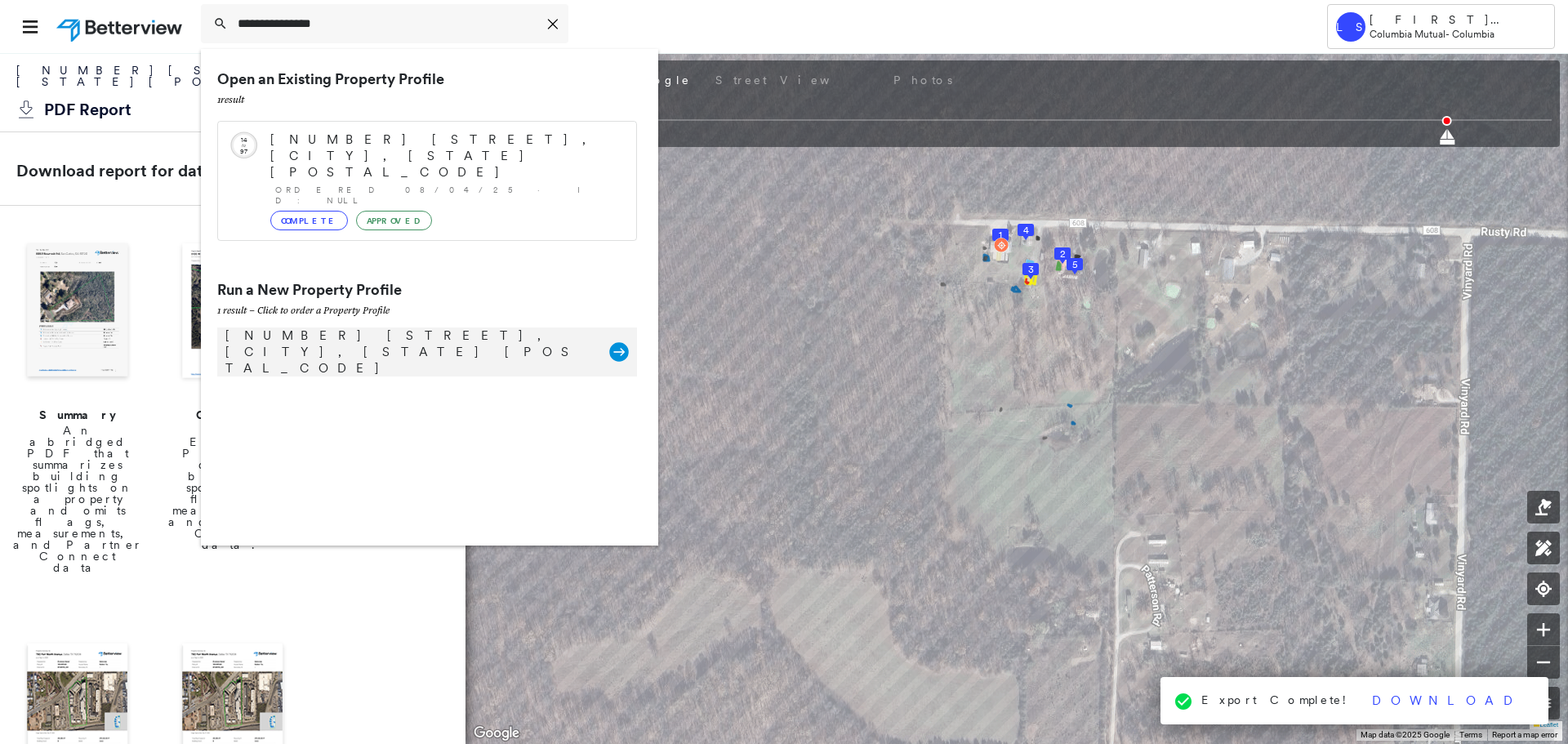 click on "[NUMBER] [STREET], [CITY], [STATE] [POSTAL_CODE]" at bounding box center (409, 352) 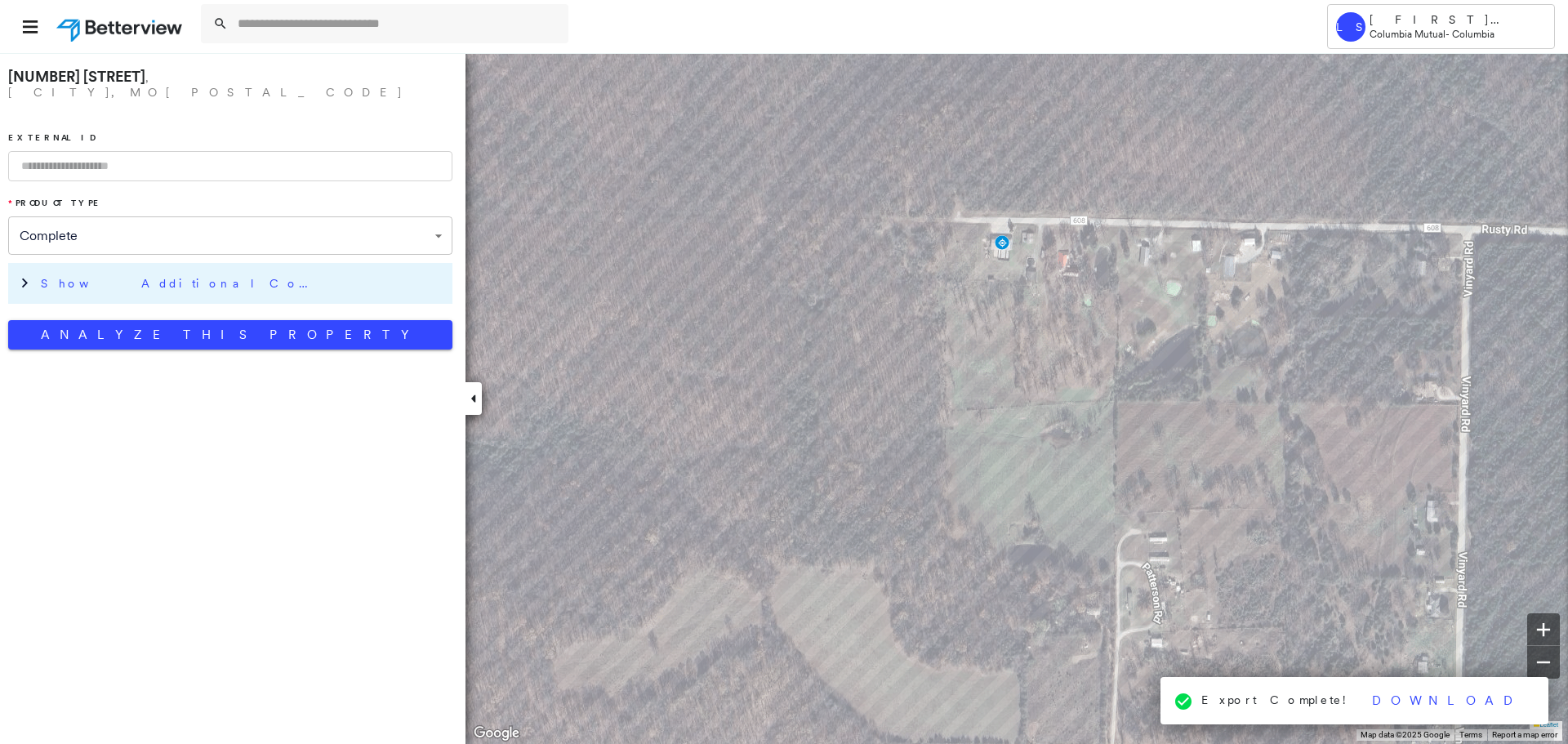 click on "Show Additional Company Data" at bounding box center [180, 283] 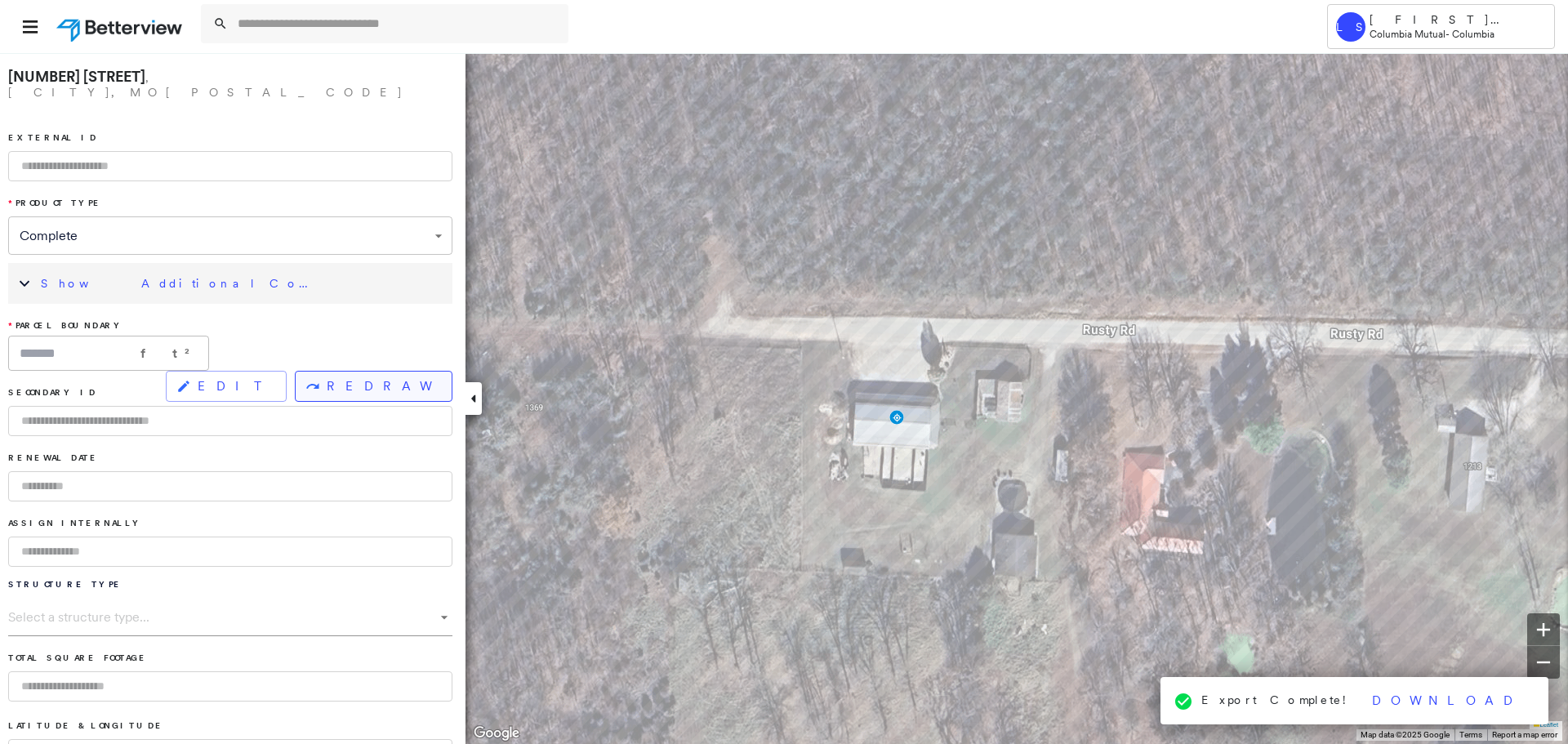 click on "REDRAW" at bounding box center (382, 386) 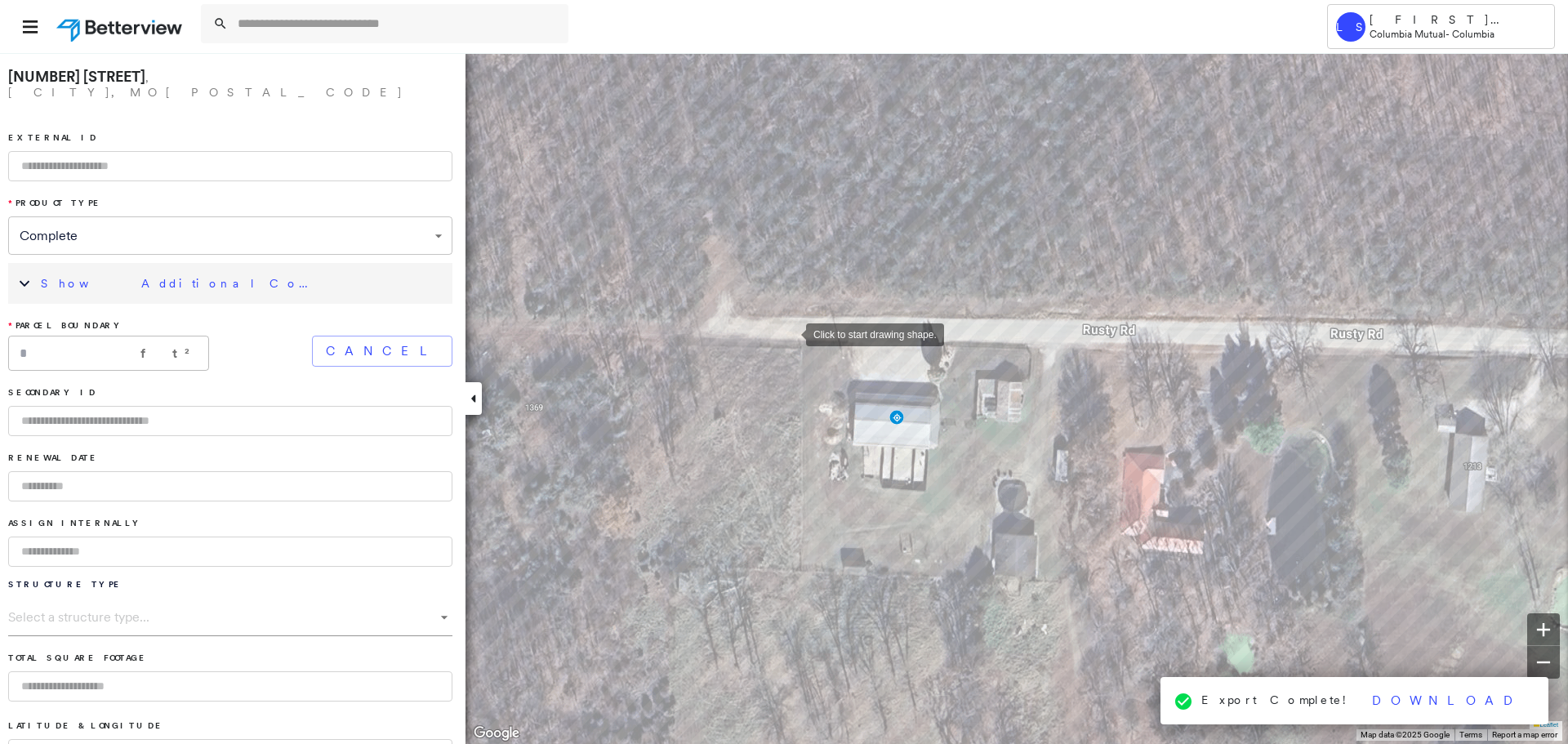 click at bounding box center [790, 333] 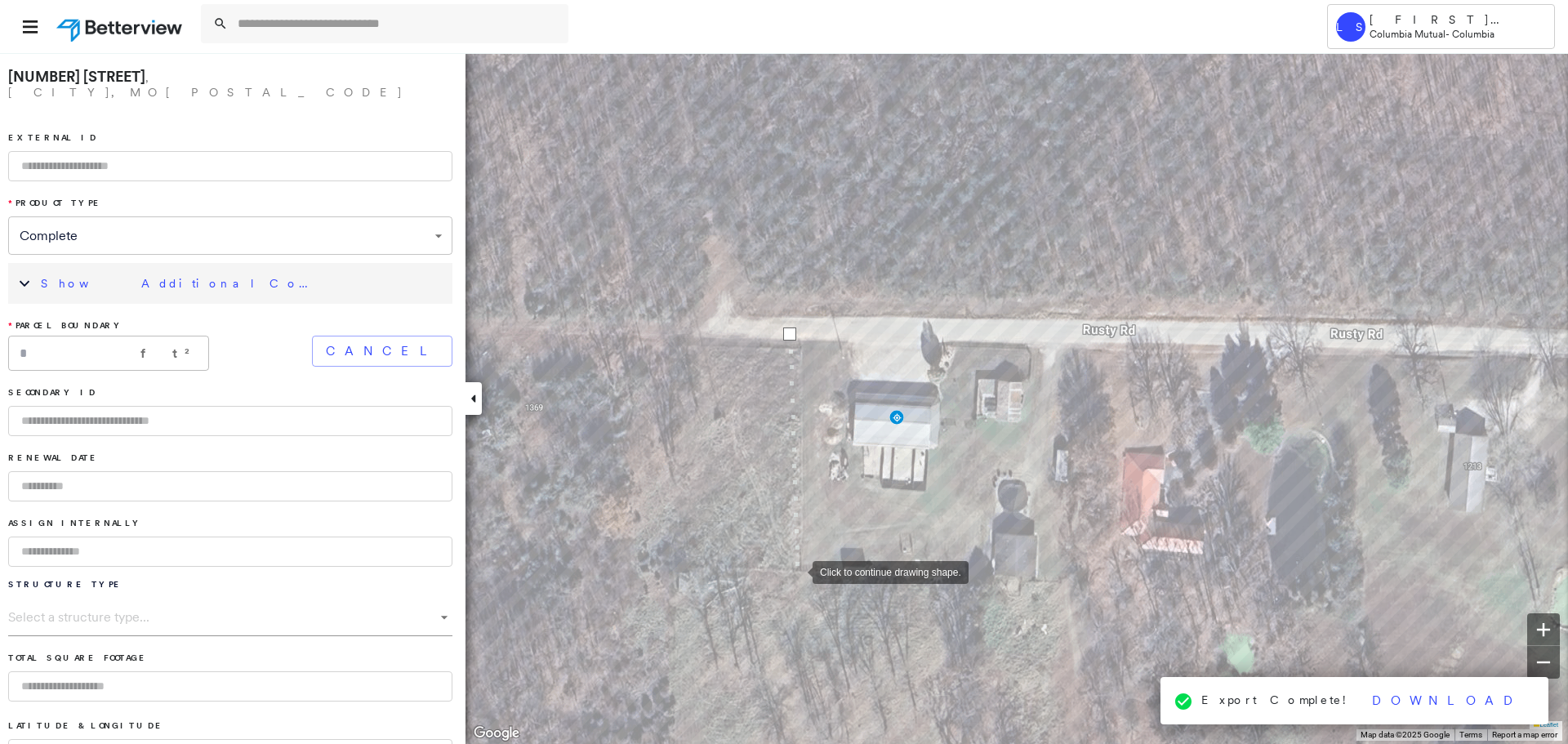 click at bounding box center [796, 571] 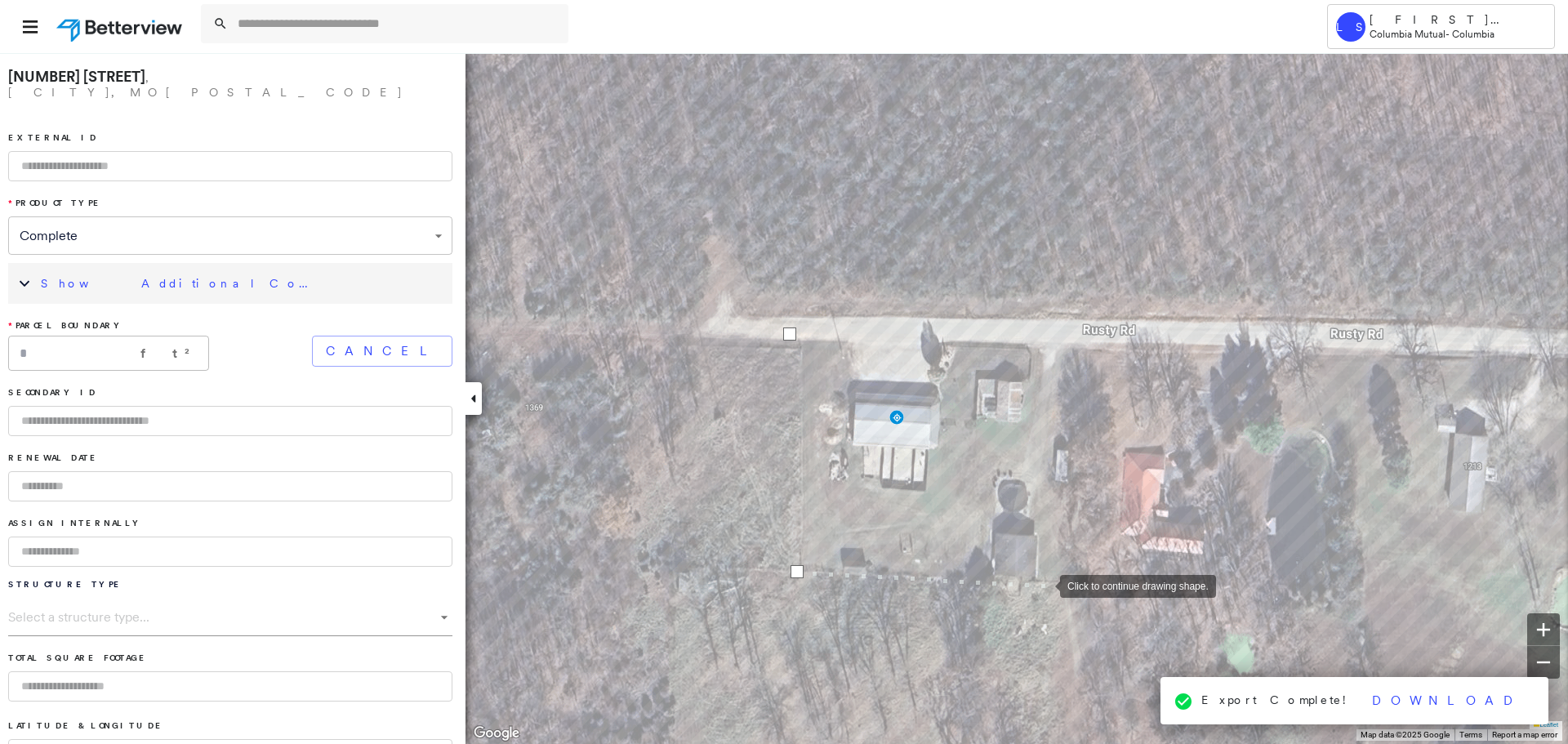 click at bounding box center (1044, 585) 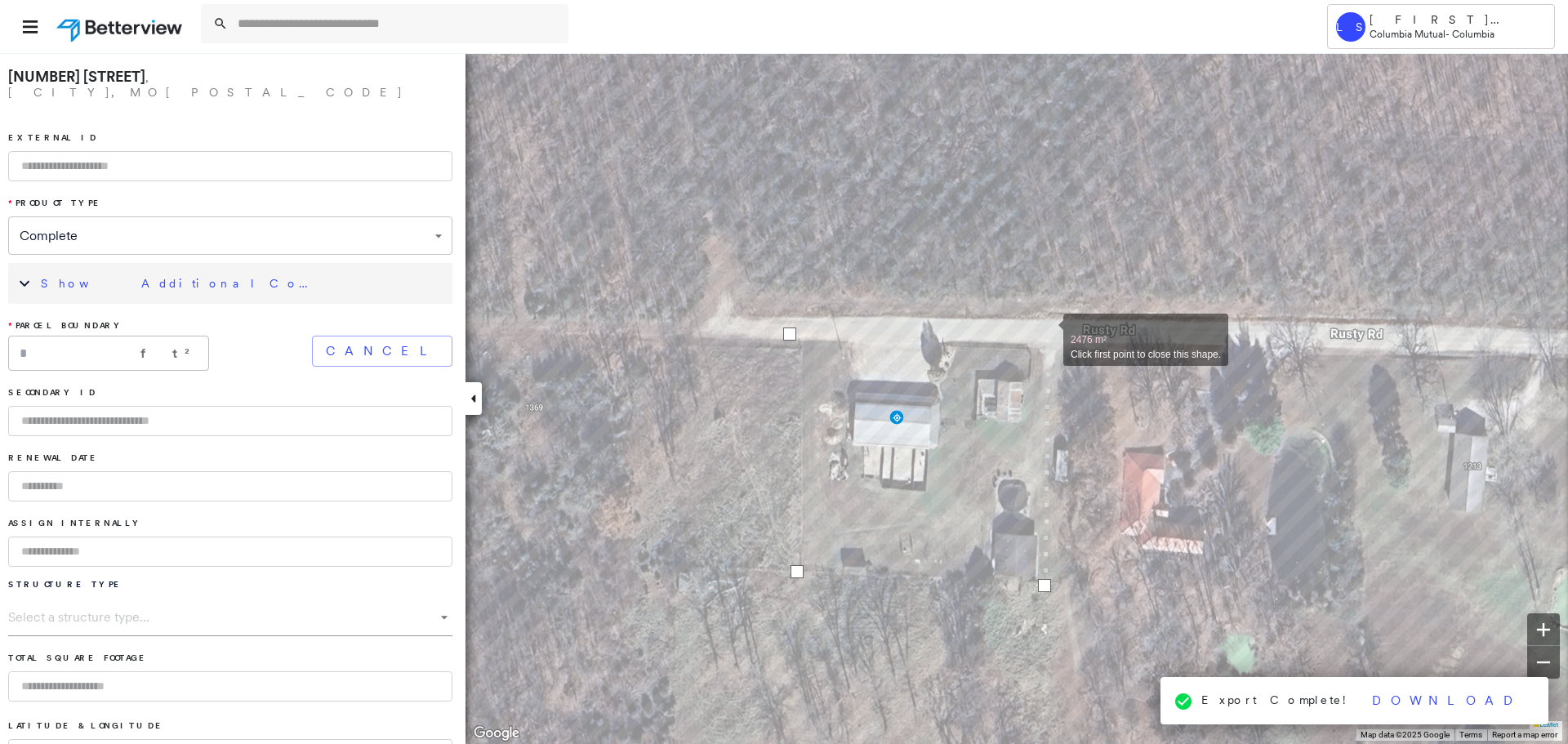 click at bounding box center [1047, 331] 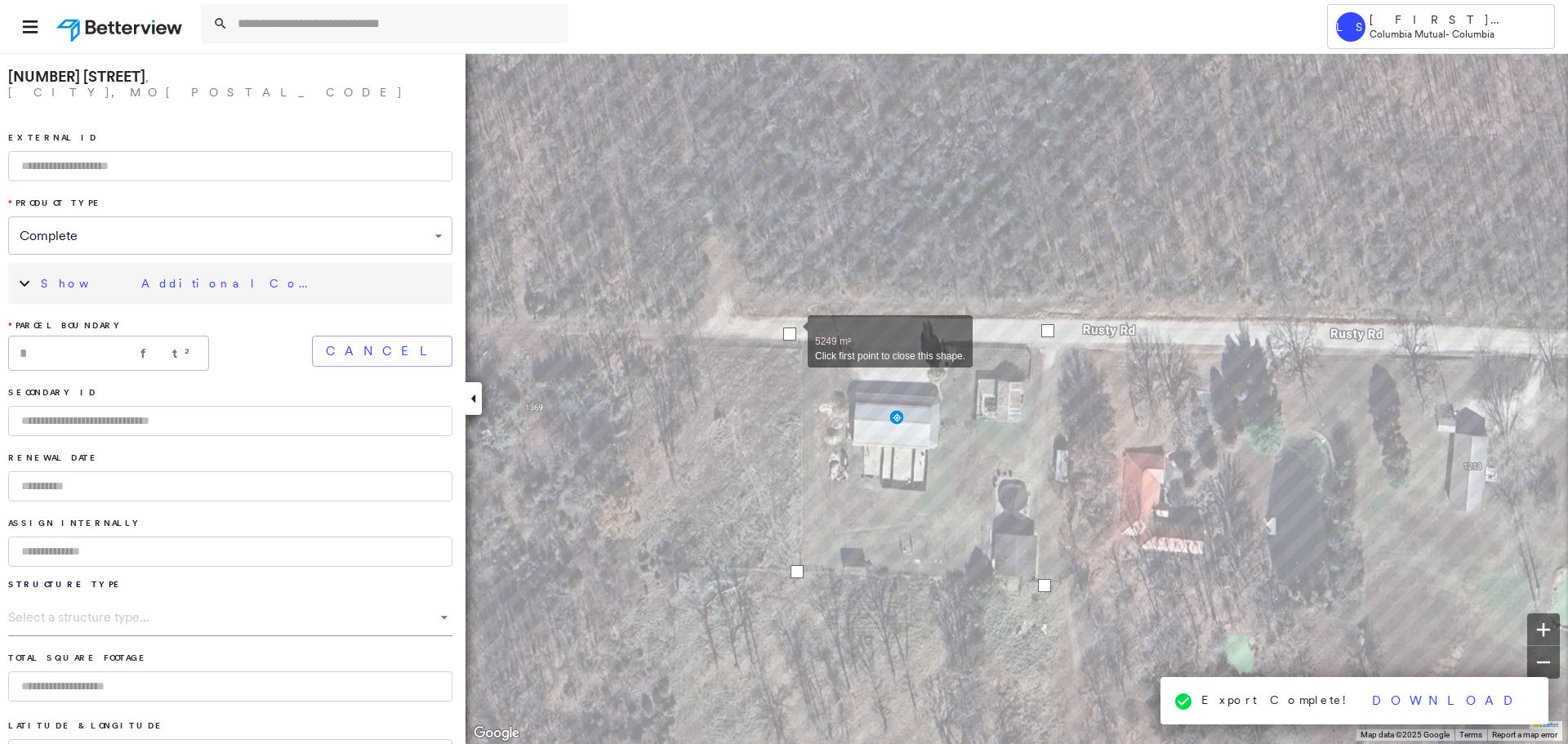 click at bounding box center [790, 334] 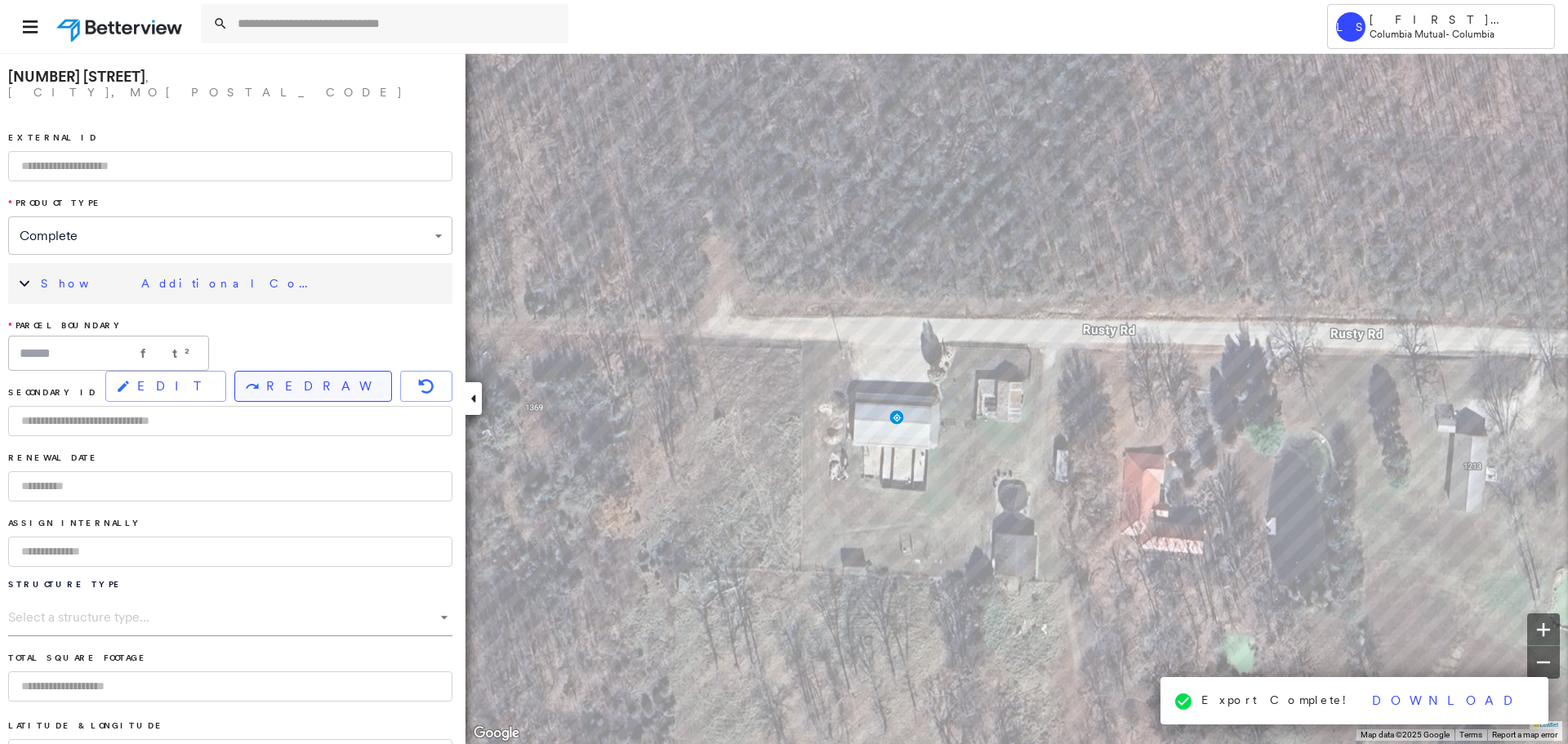 click on "REDRAW" at bounding box center (313, 386) 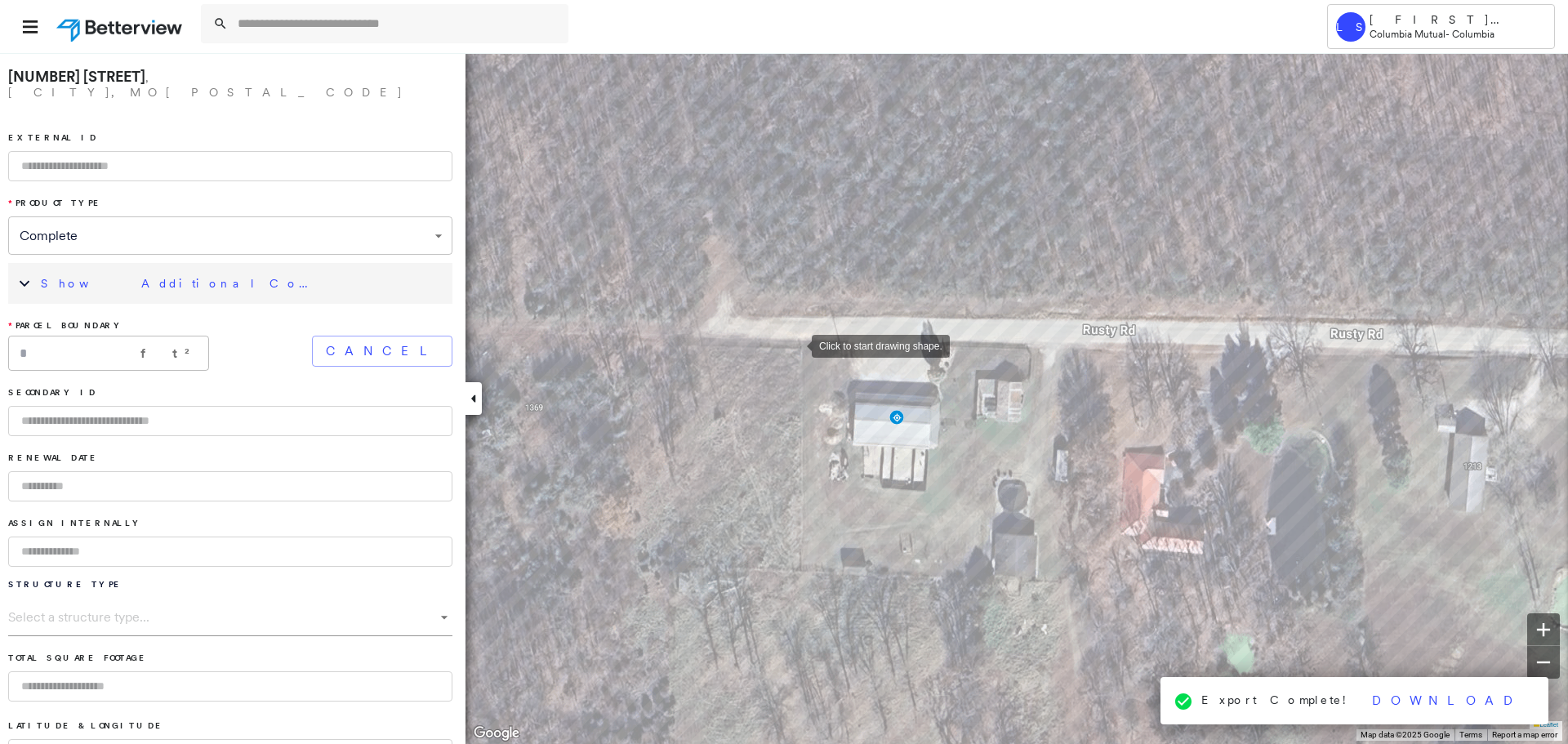 click at bounding box center [795, 345] 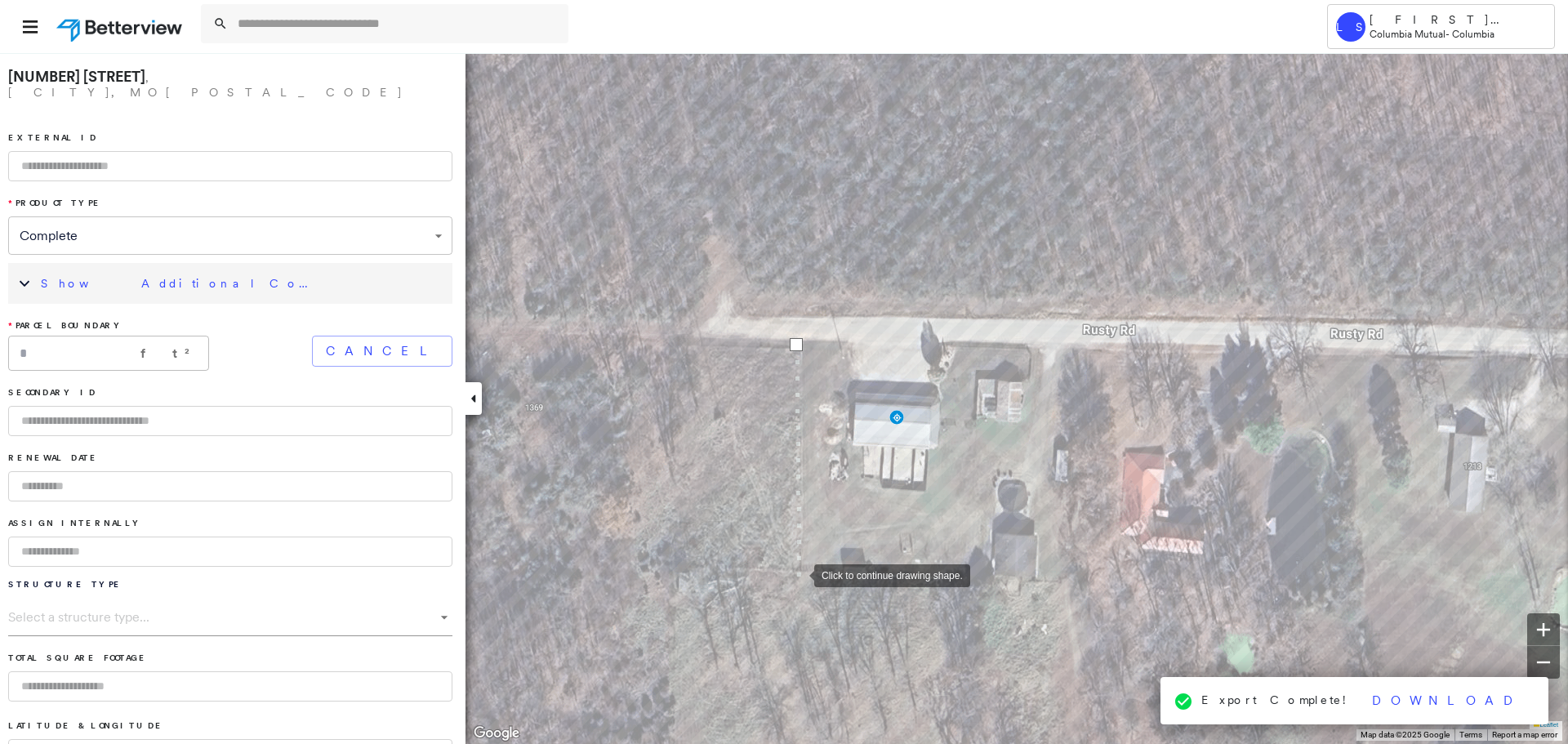 click at bounding box center [798, 574] 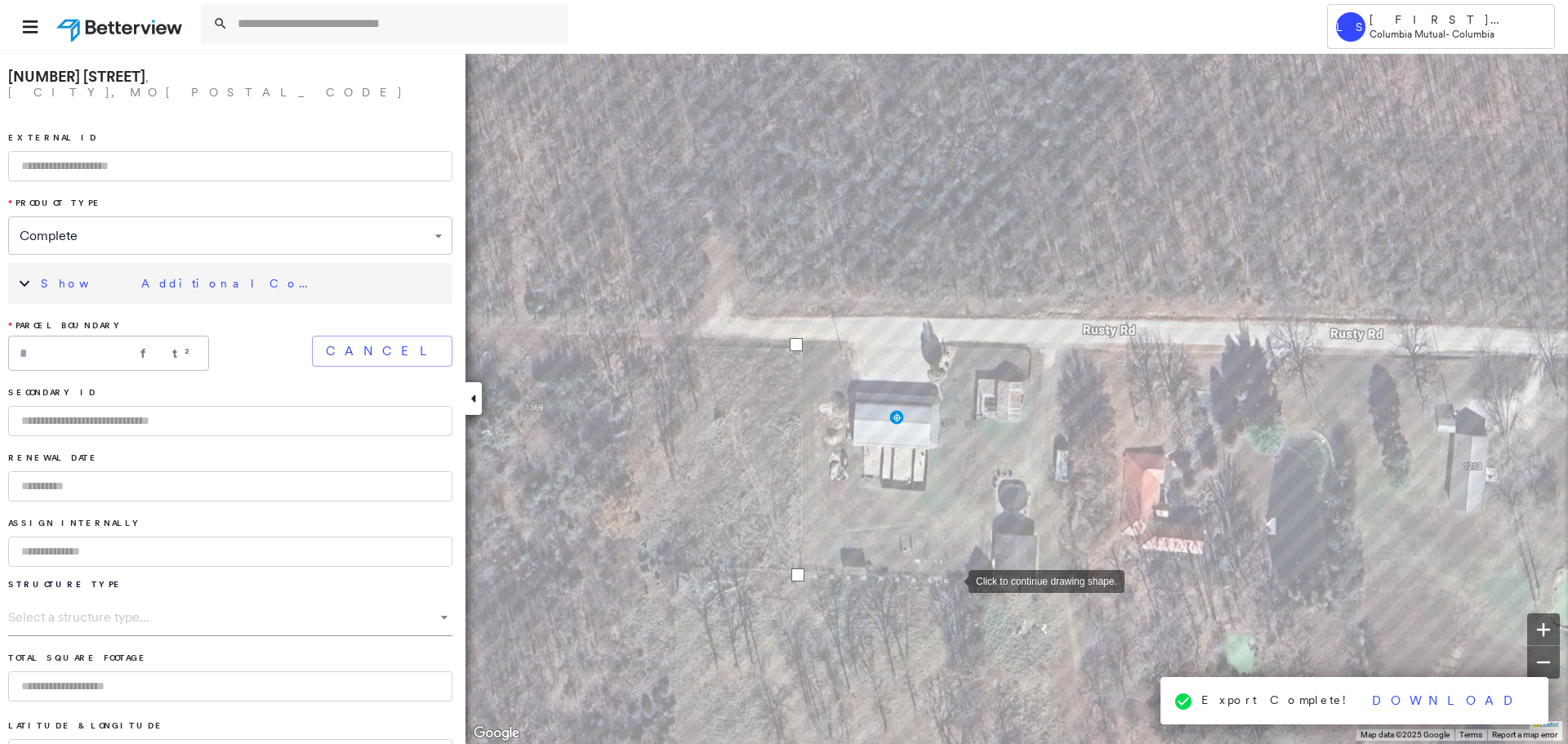 drag, startPoint x: 952, startPoint y: 580, endPoint x: 951, endPoint y: 539, distance: 41.012193 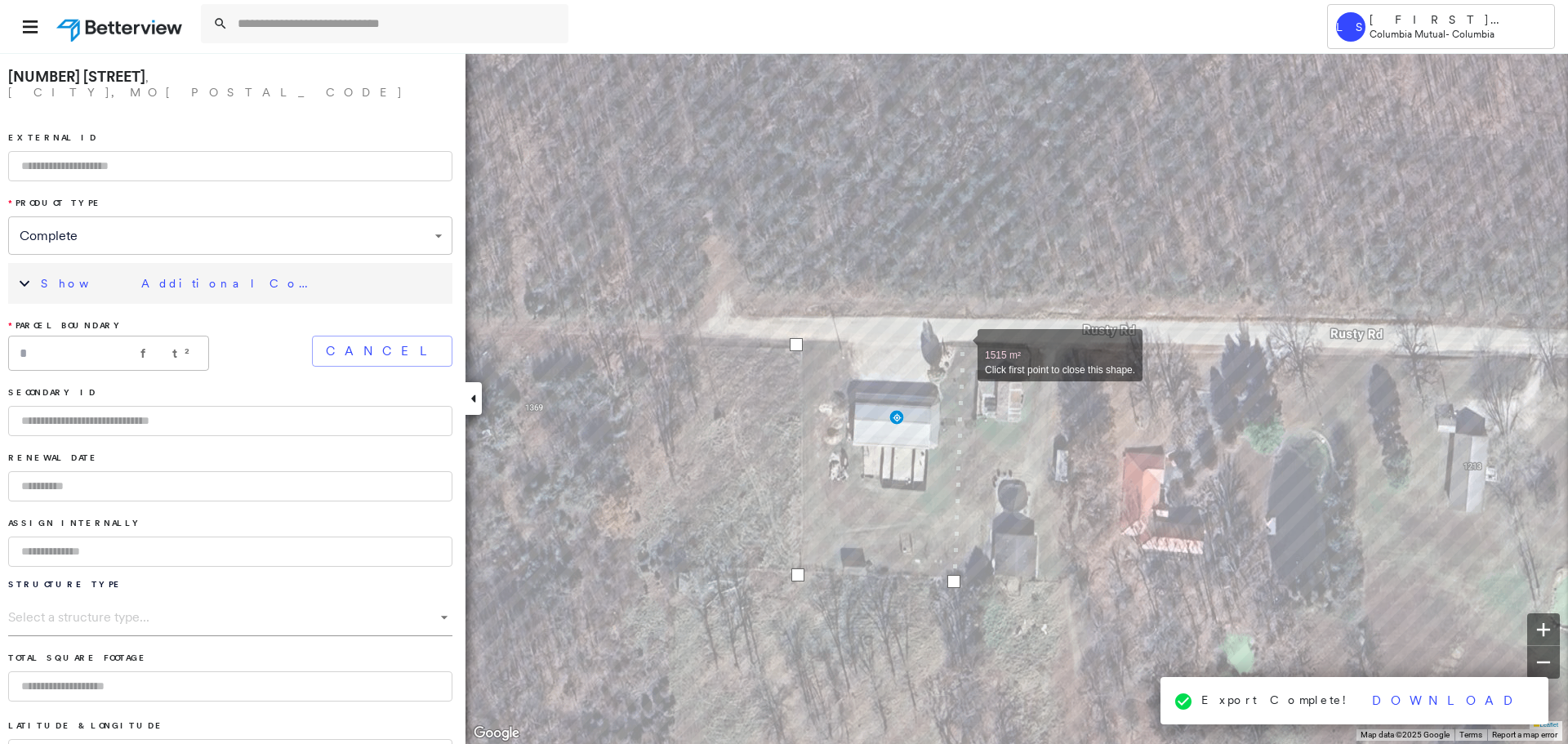 click at bounding box center [961, 346] 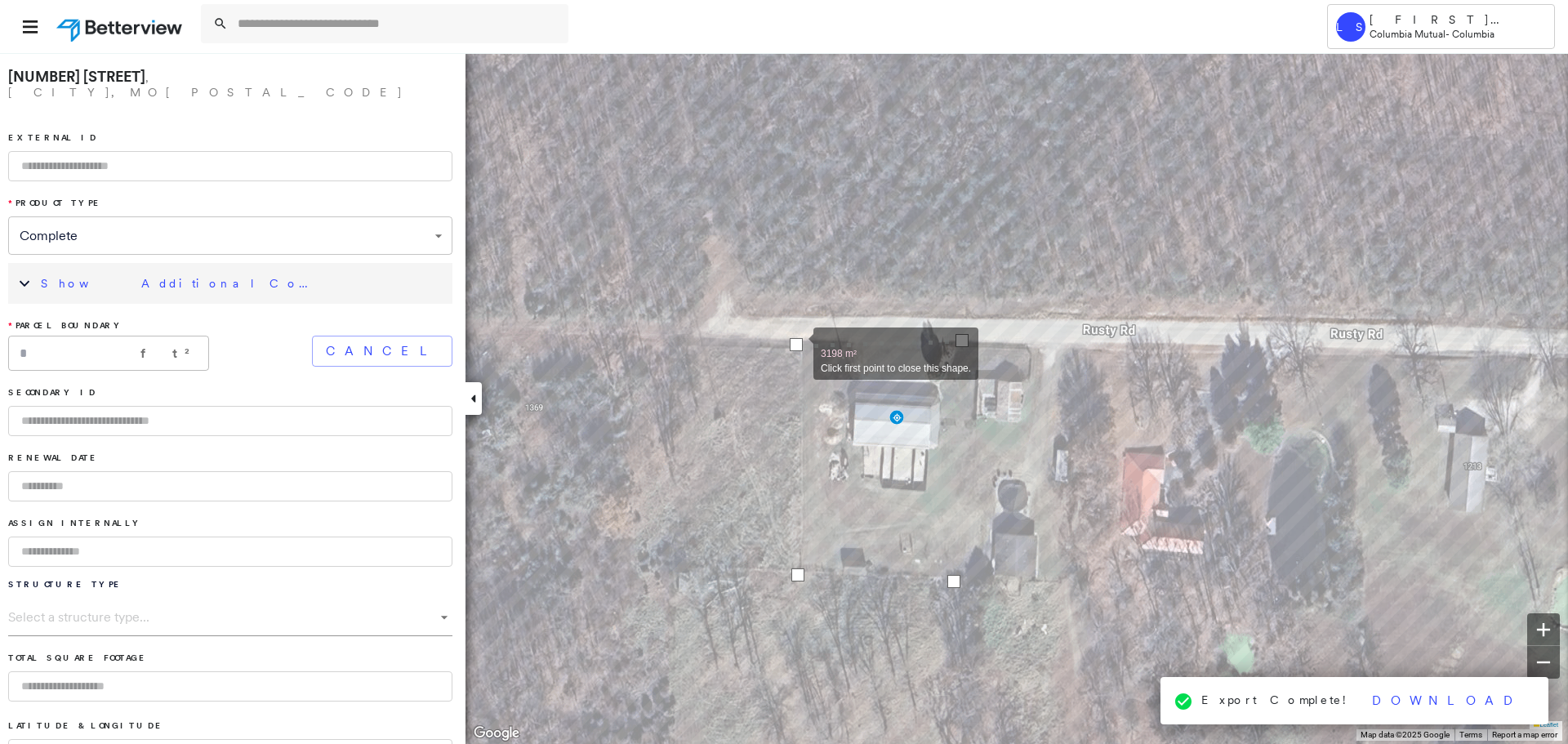 click at bounding box center (796, 345) 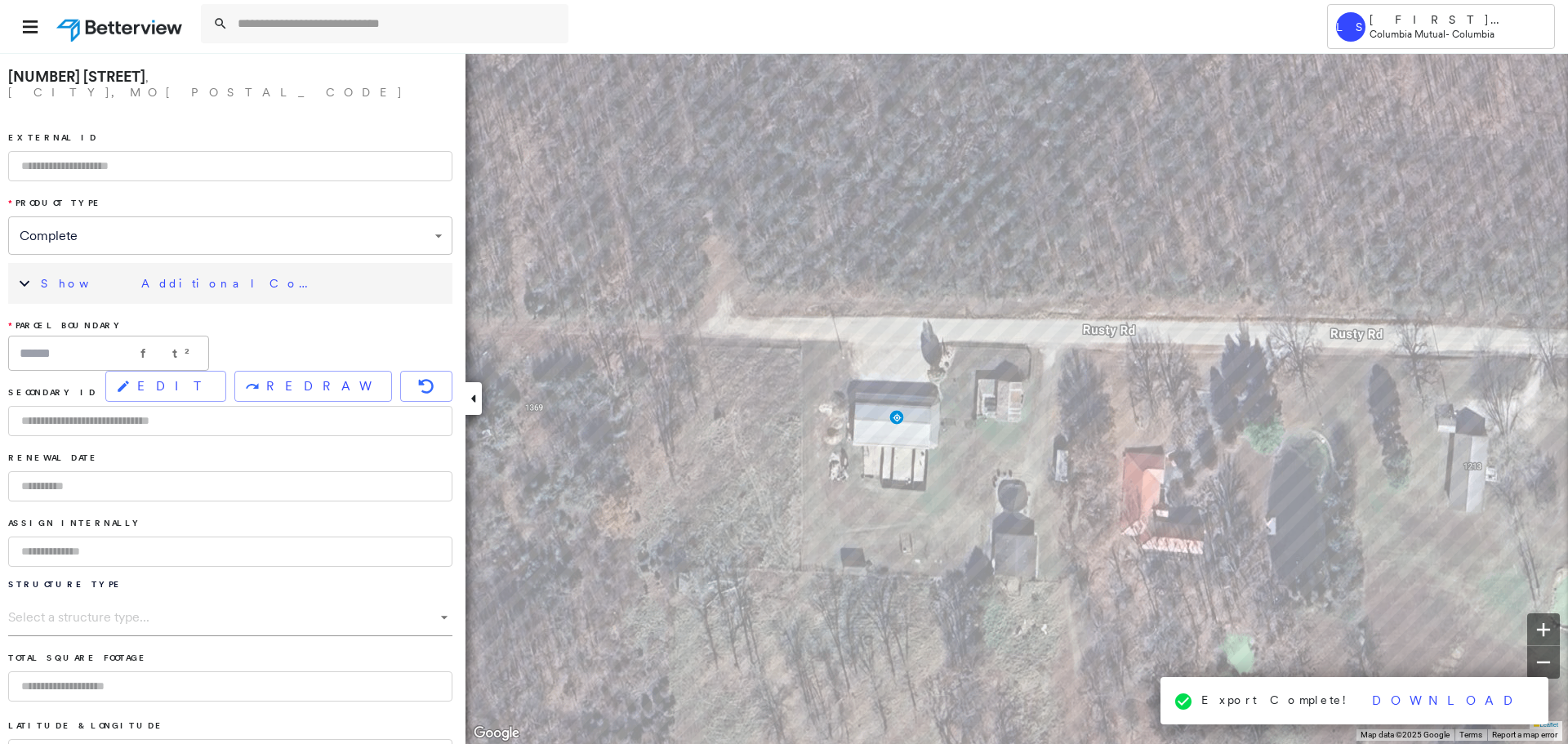 click on "Show Additional Company Data" at bounding box center (180, 283) 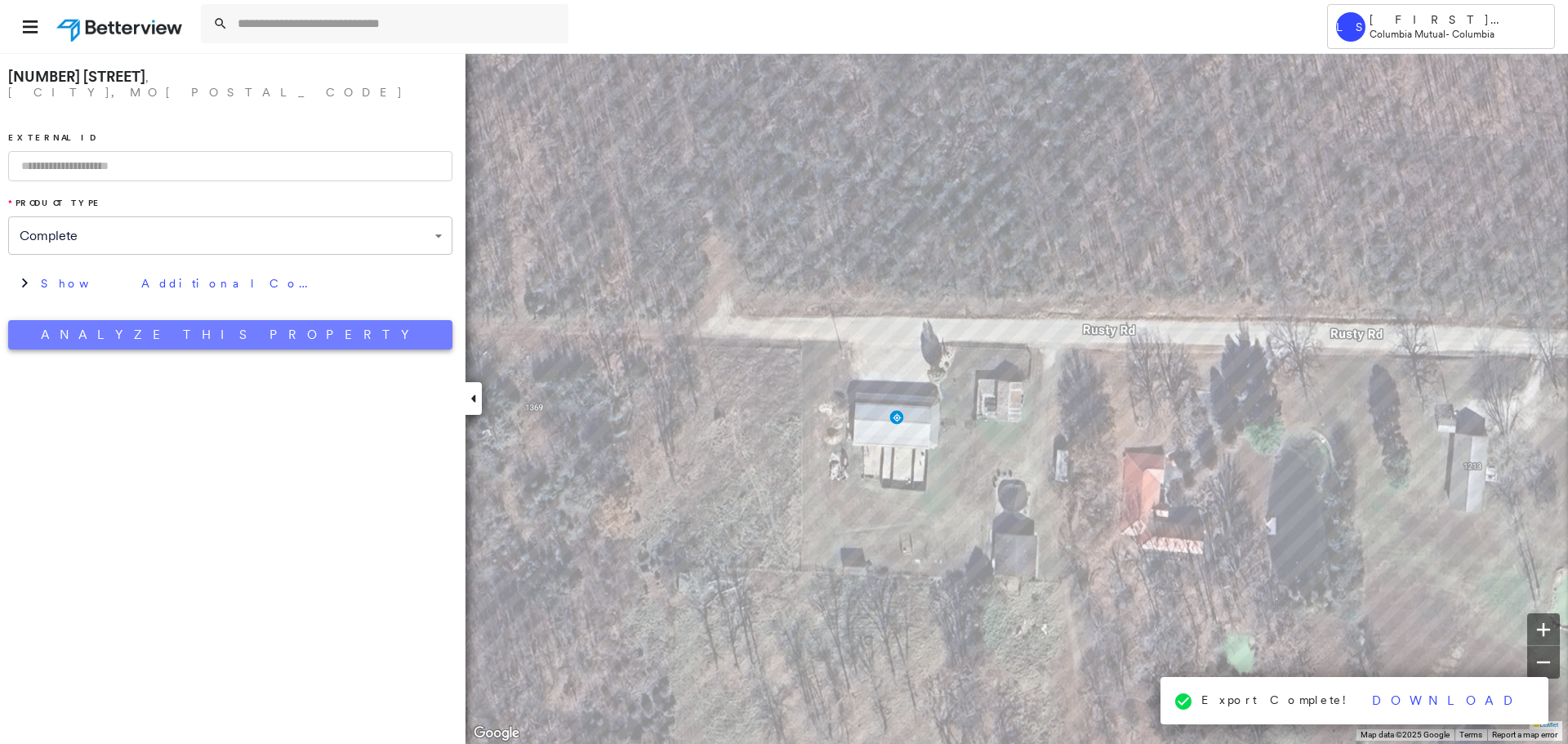 click on "Analyze This Property" at bounding box center [230, 335] 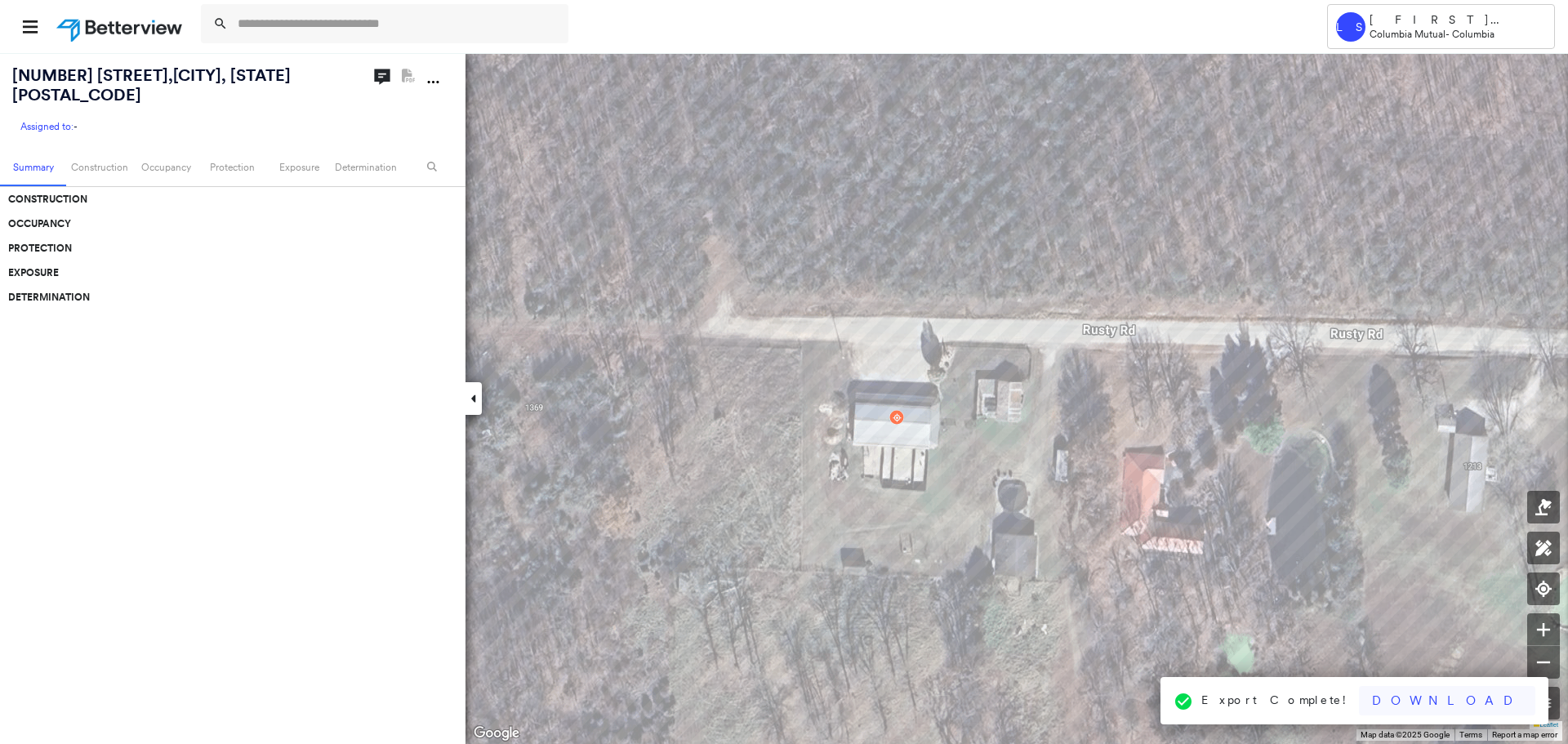 click on "Download" at bounding box center (1447, 701) 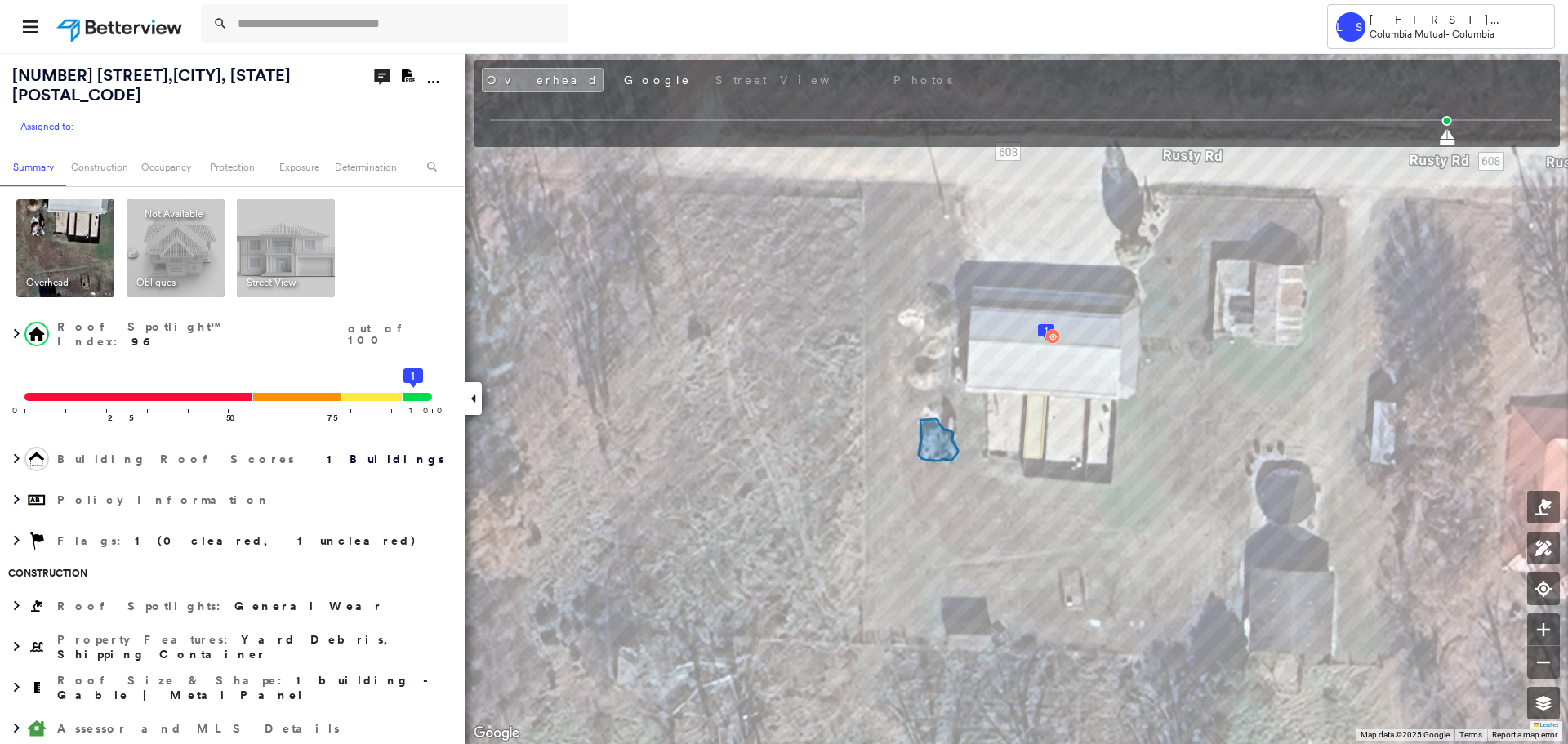 click 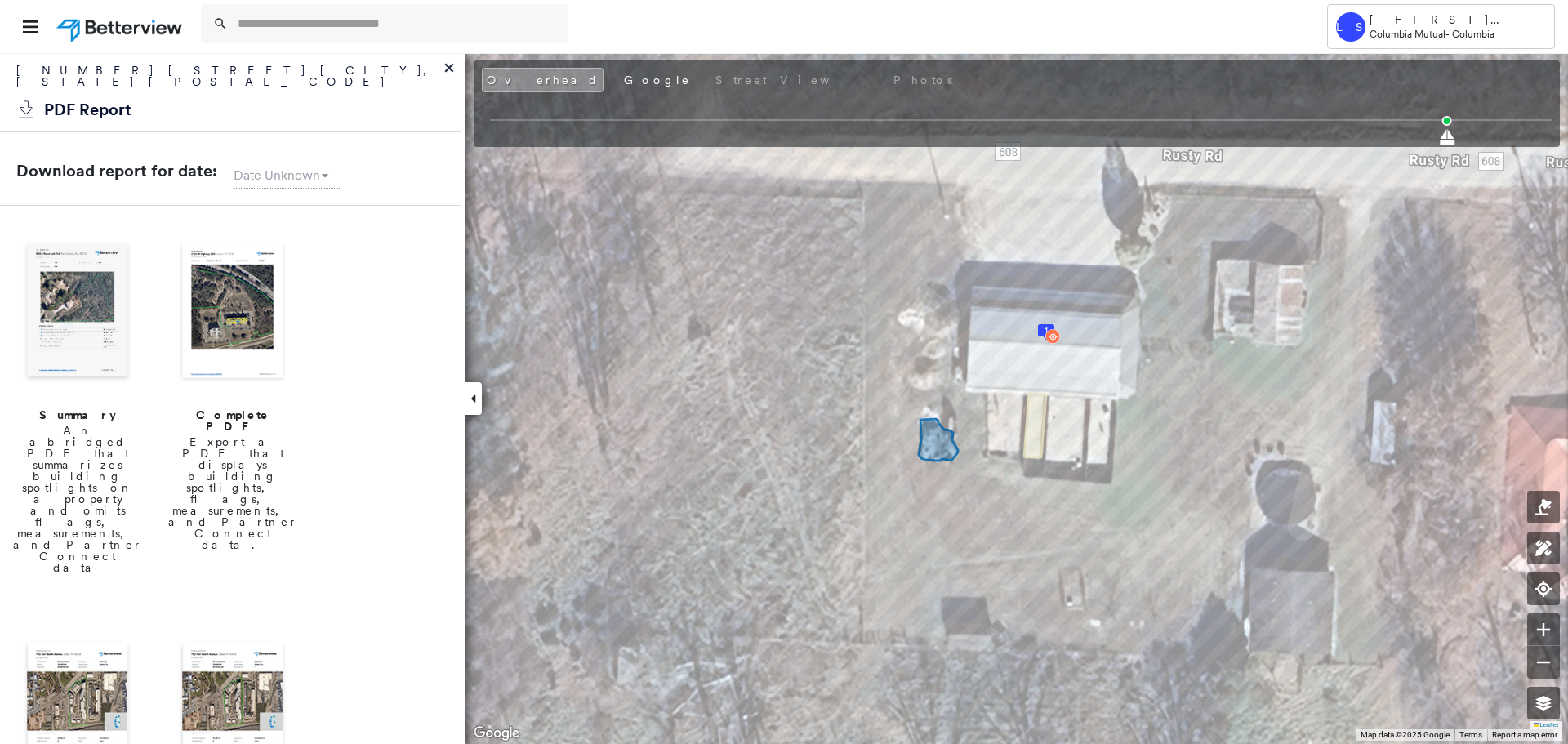 click at bounding box center [233, 312] 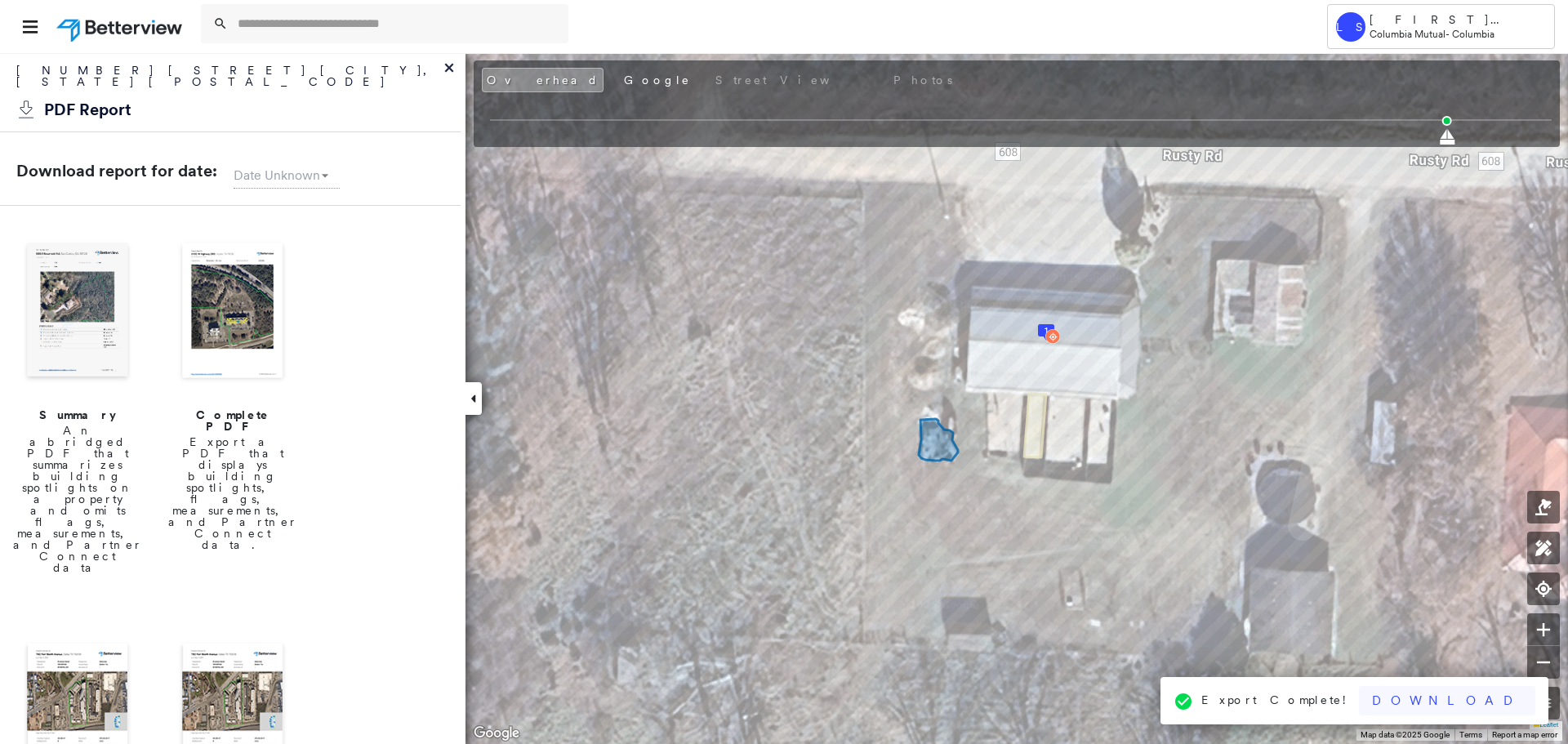 click on "Download" at bounding box center [1447, 701] 